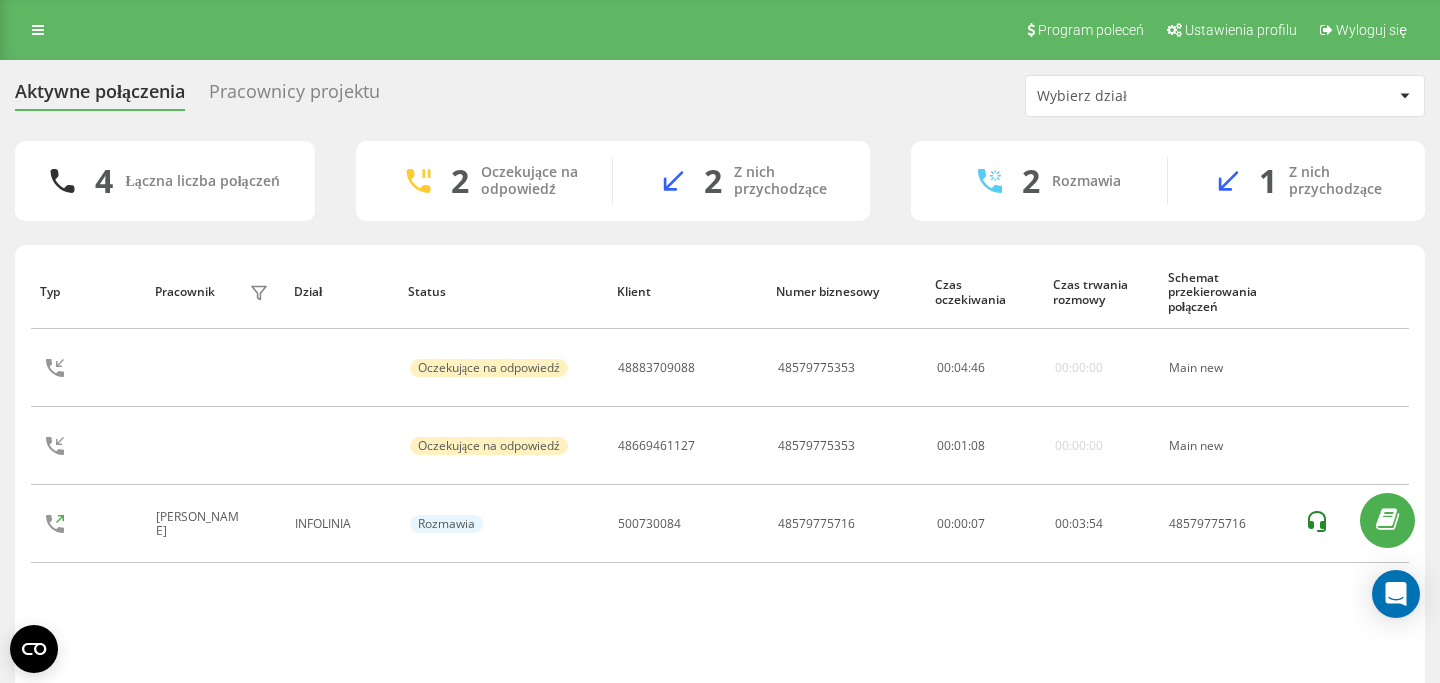 scroll, scrollTop: 0, scrollLeft: 0, axis: both 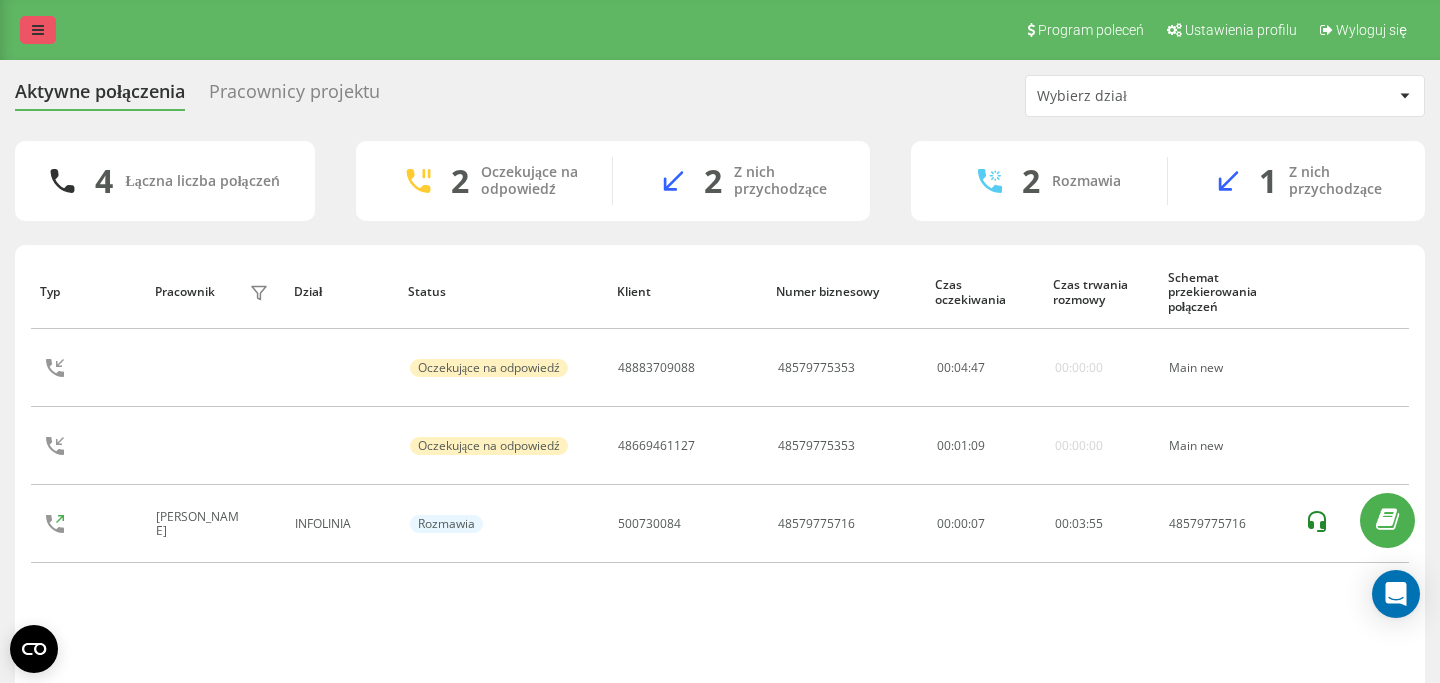click at bounding box center (38, 30) 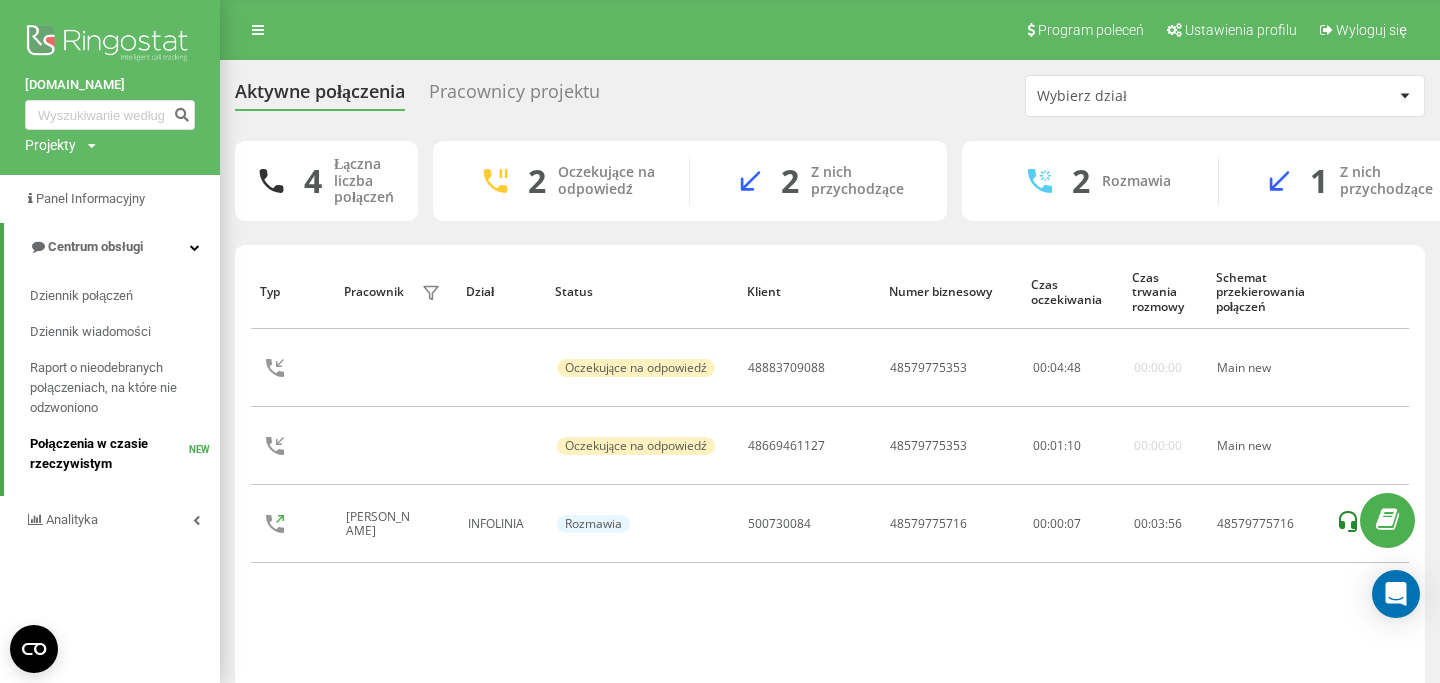 click on "Połączenia w czasie rzeczywistym" at bounding box center (109, 454) 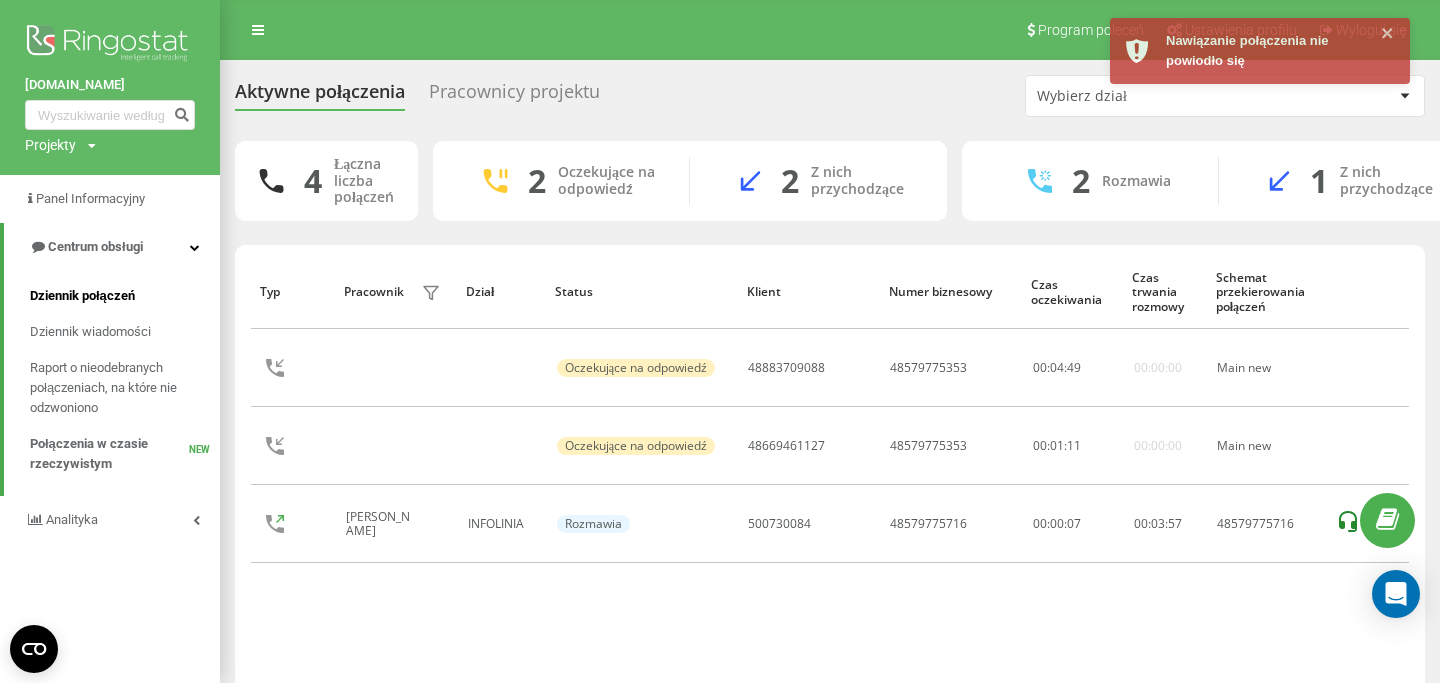 click on "Dziennik połączeń" at bounding box center (82, 296) 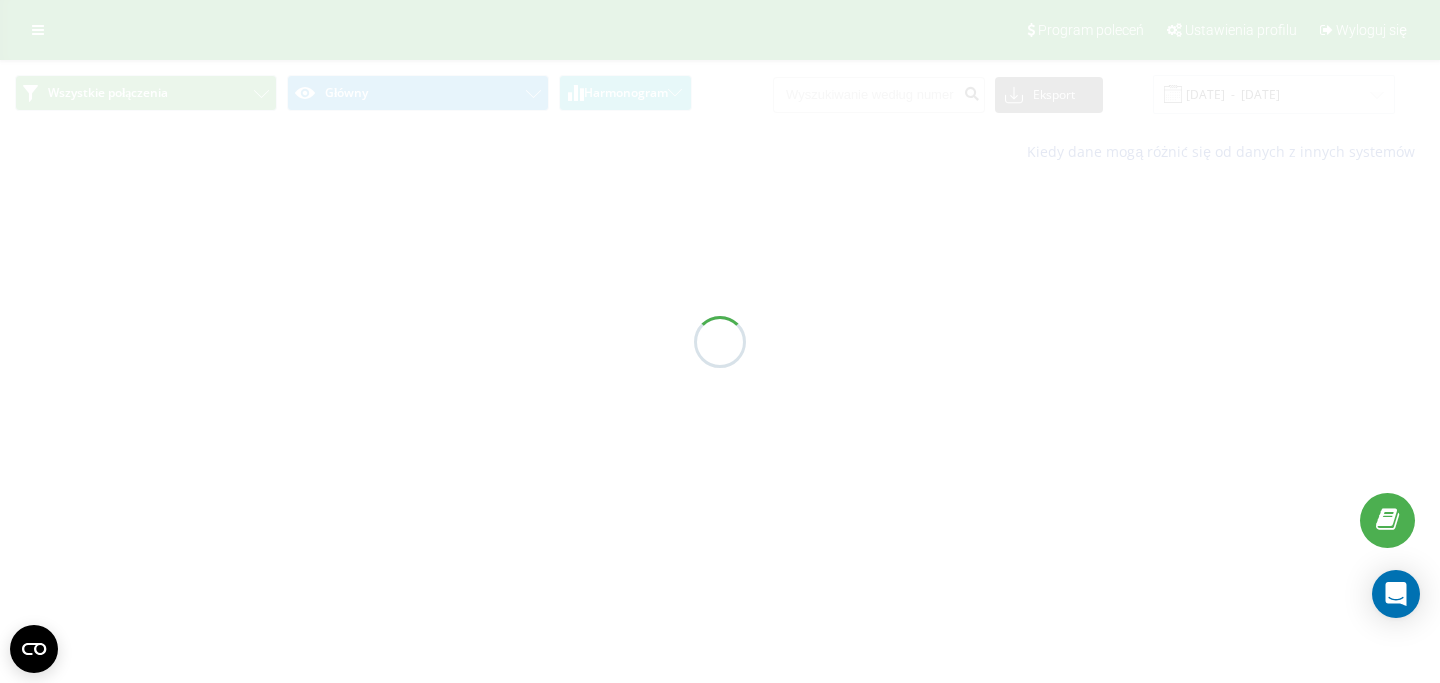 scroll, scrollTop: 0, scrollLeft: 0, axis: both 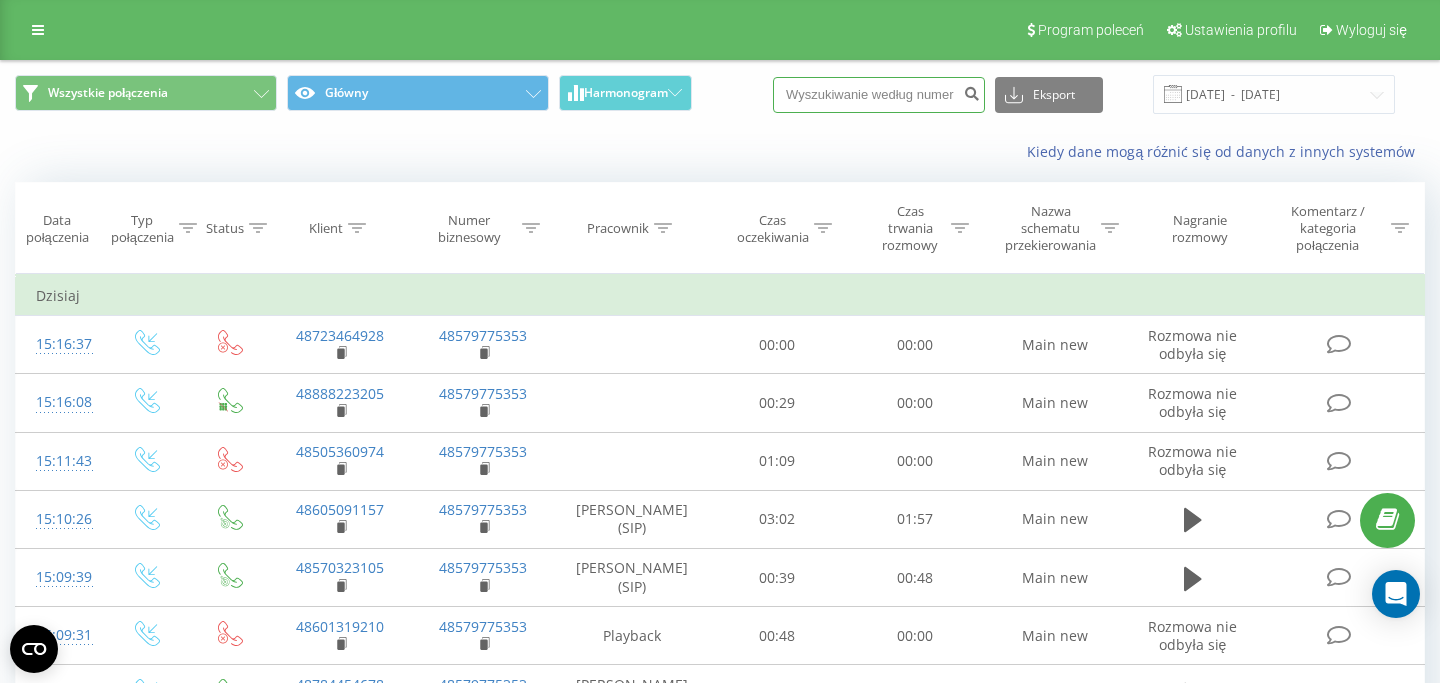 click at bounding box center (879, 95) 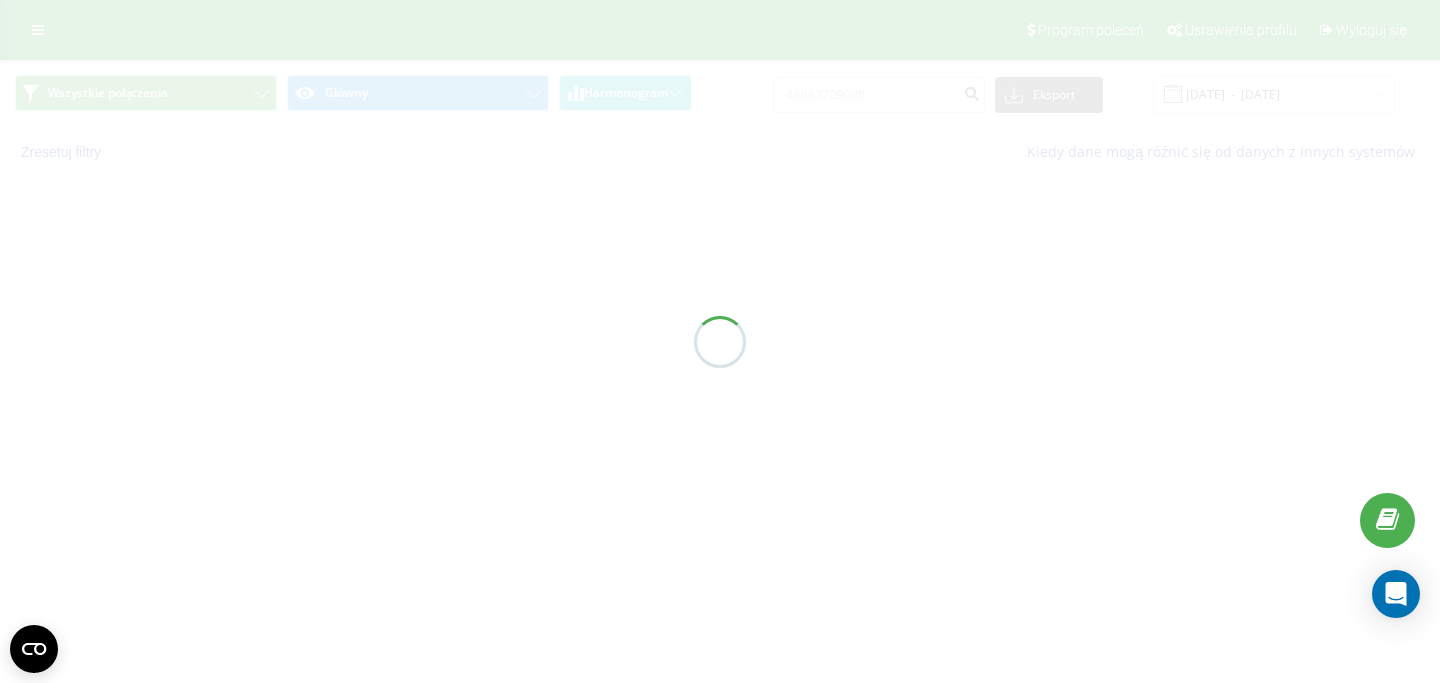 scroll, scrollTop: 0, scrollLeft: 0, axis: both 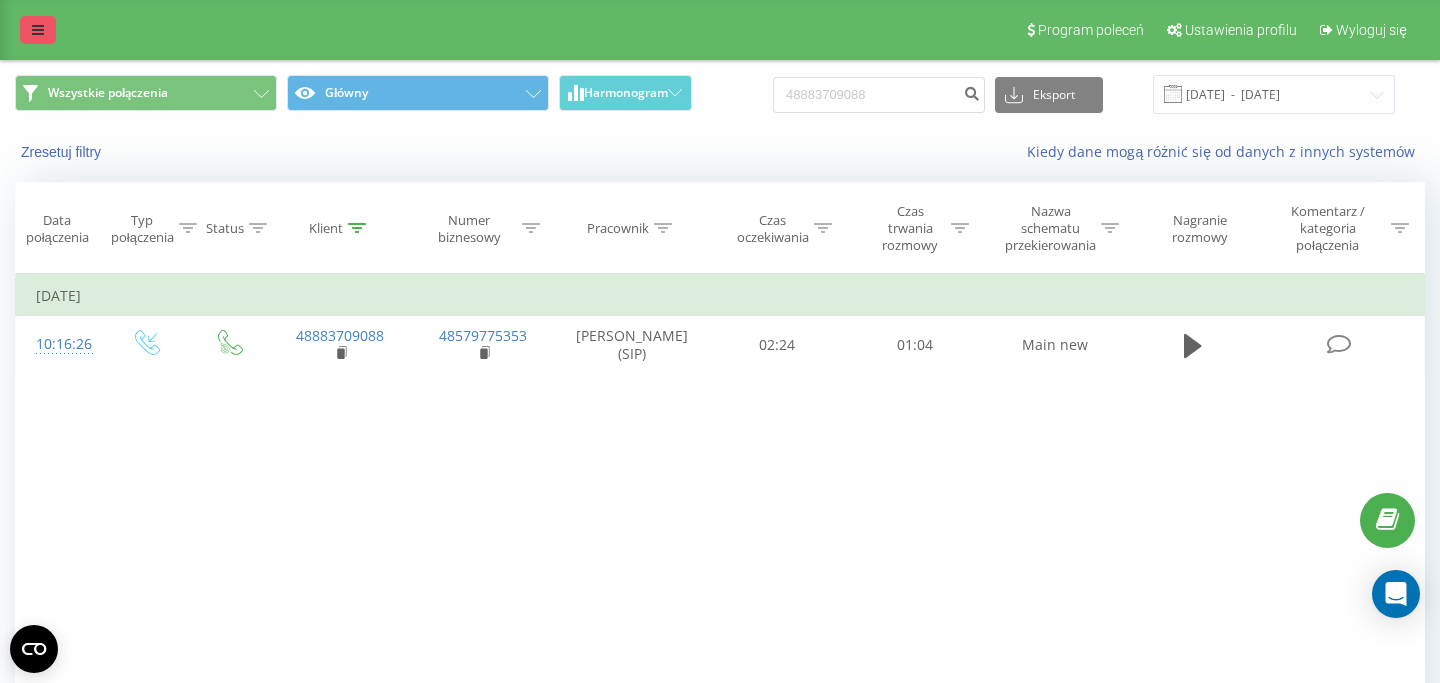 click at bounding box center [38, 30] 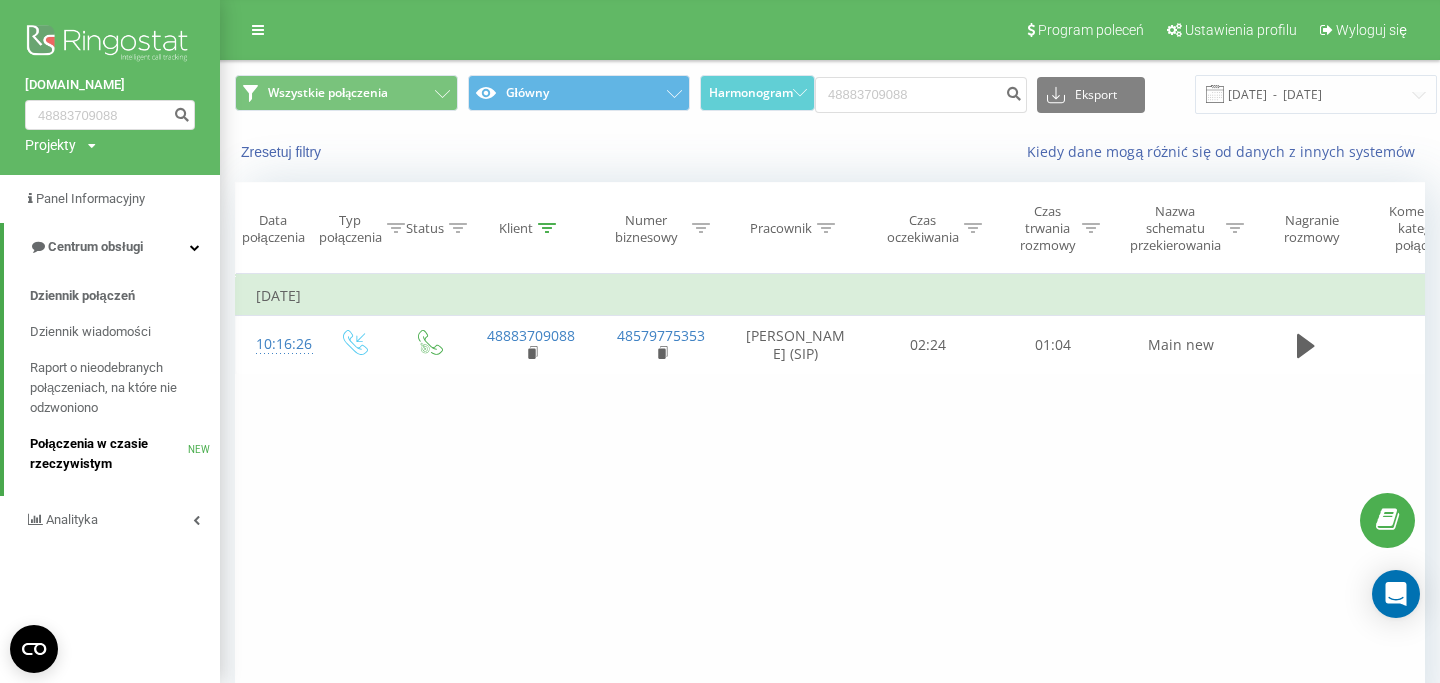 click on "Połączenia w czasie rzeczywistym NEW" at bounding box center [125, 454] 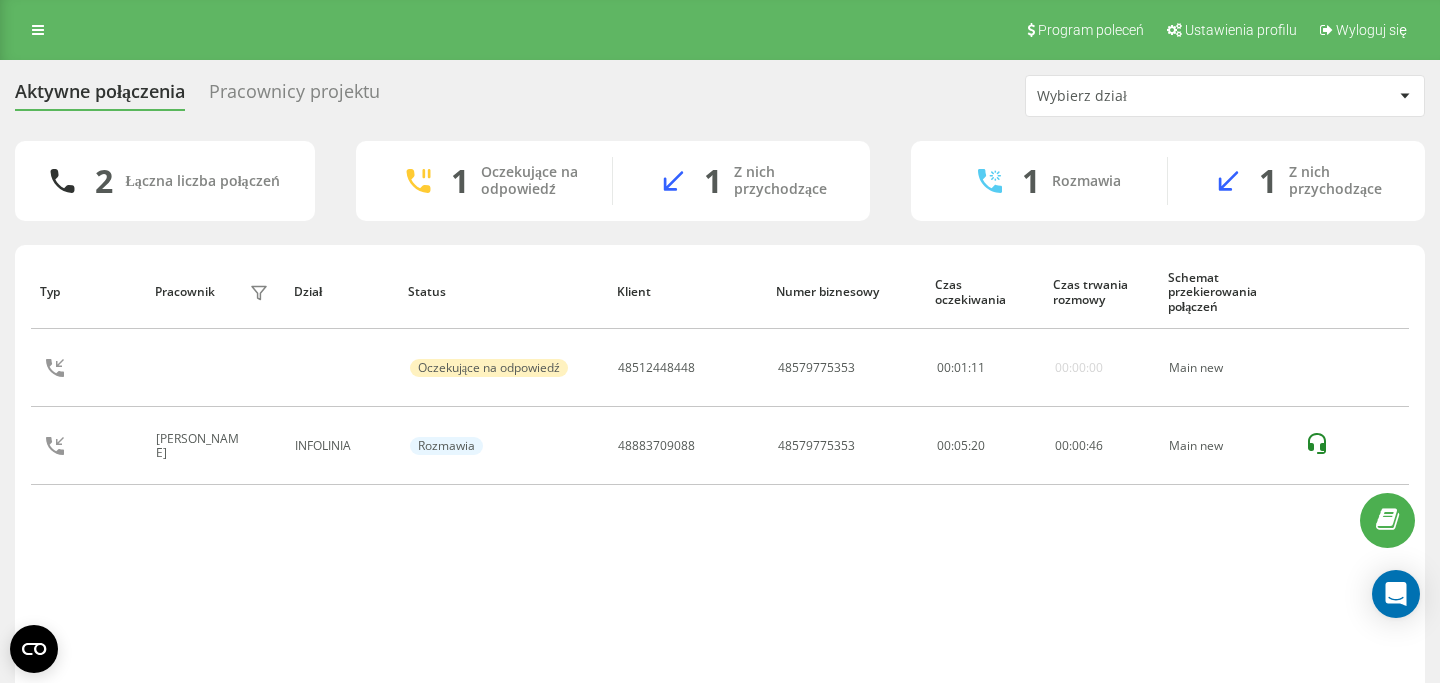 scroll, scrollTop: 0, scrollLeft: 0, axis: both 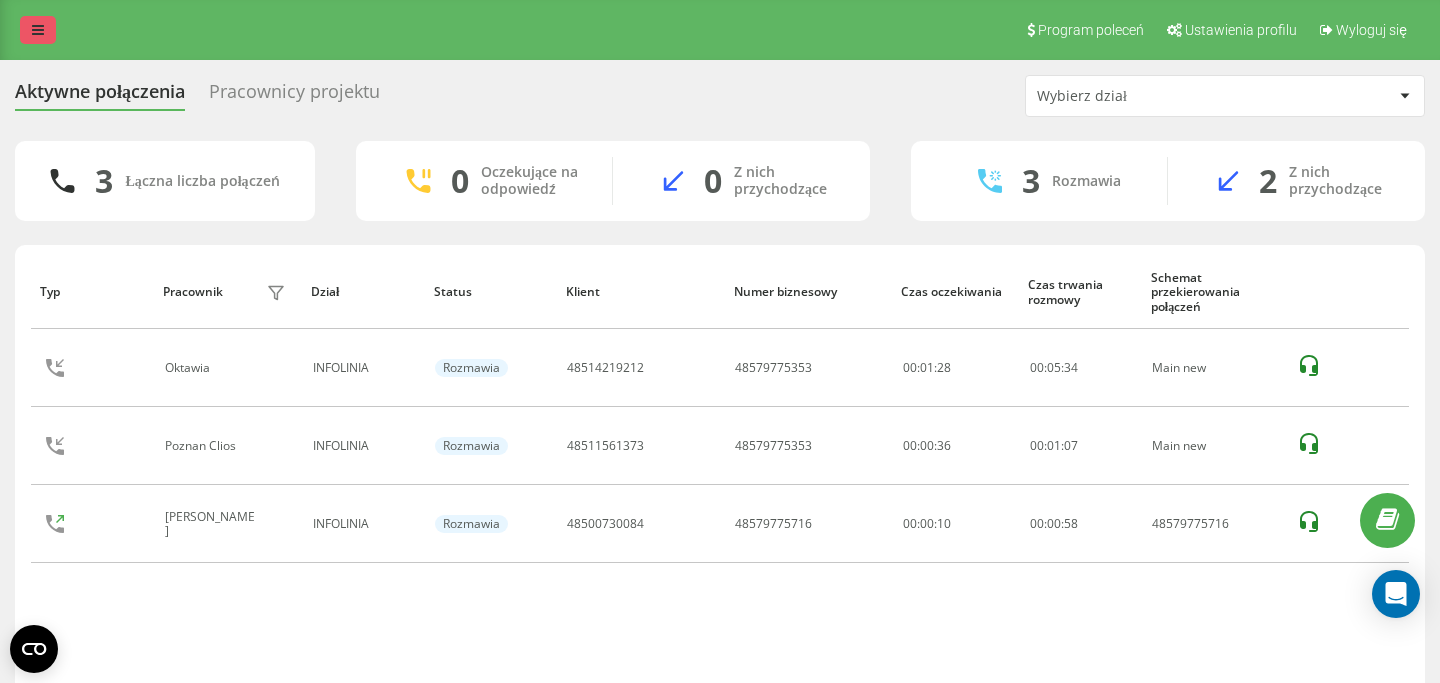 click at bounding box center (38, 30) 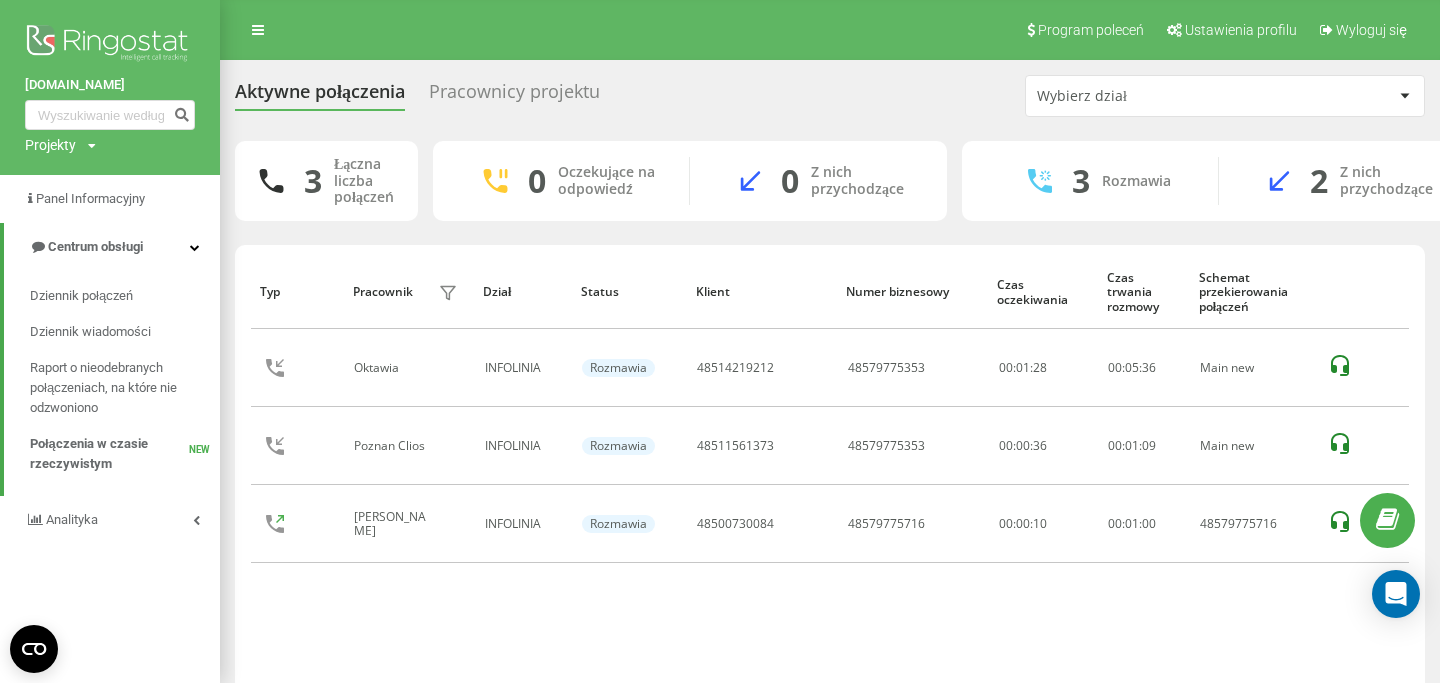 click on "Dziennik połączeń Dziennik wiadomości Raport o nieodebranych połączeniach, na które nie odzwoniono Połączenia w czasie rzeczywistym NEW" at bounding box center (110, 383) 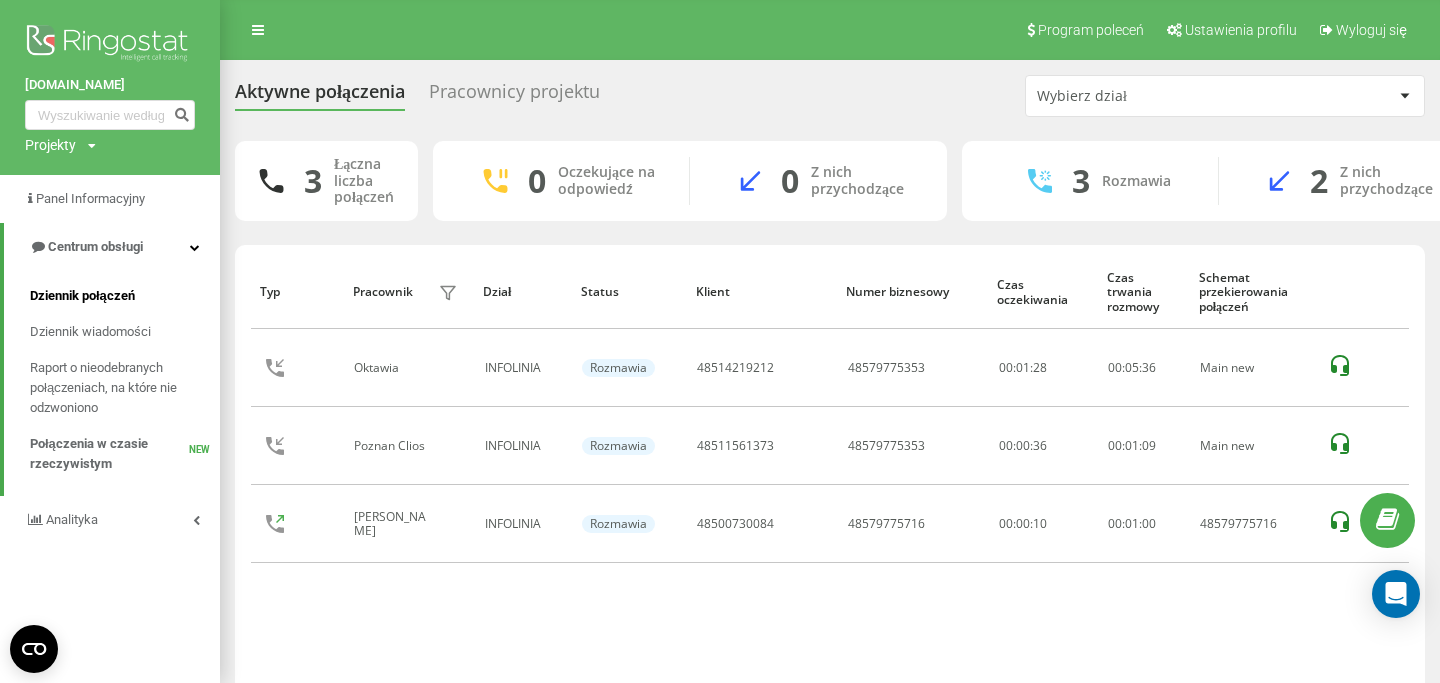 click on "Dziennik połączeń" at bounding box center [125, 296] 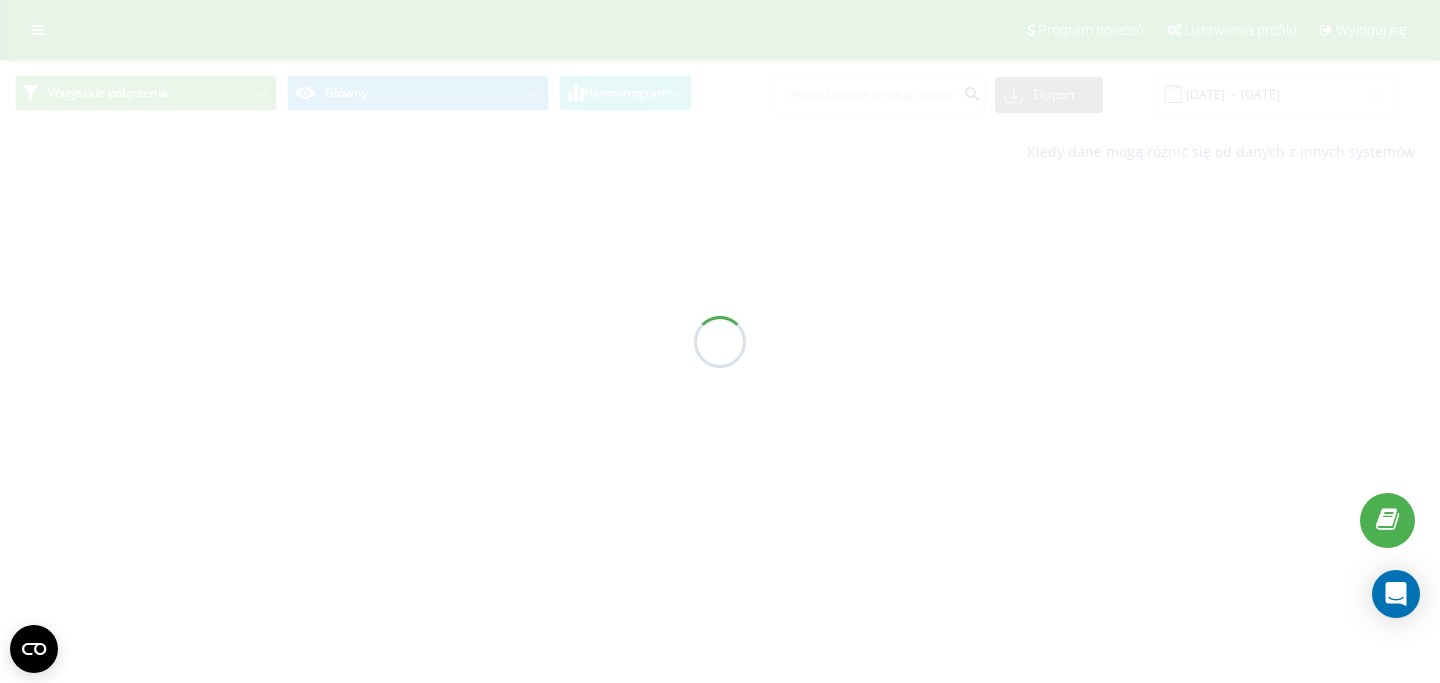 scroll, scrollTop: 0, scrollLeft: 0, axis: both 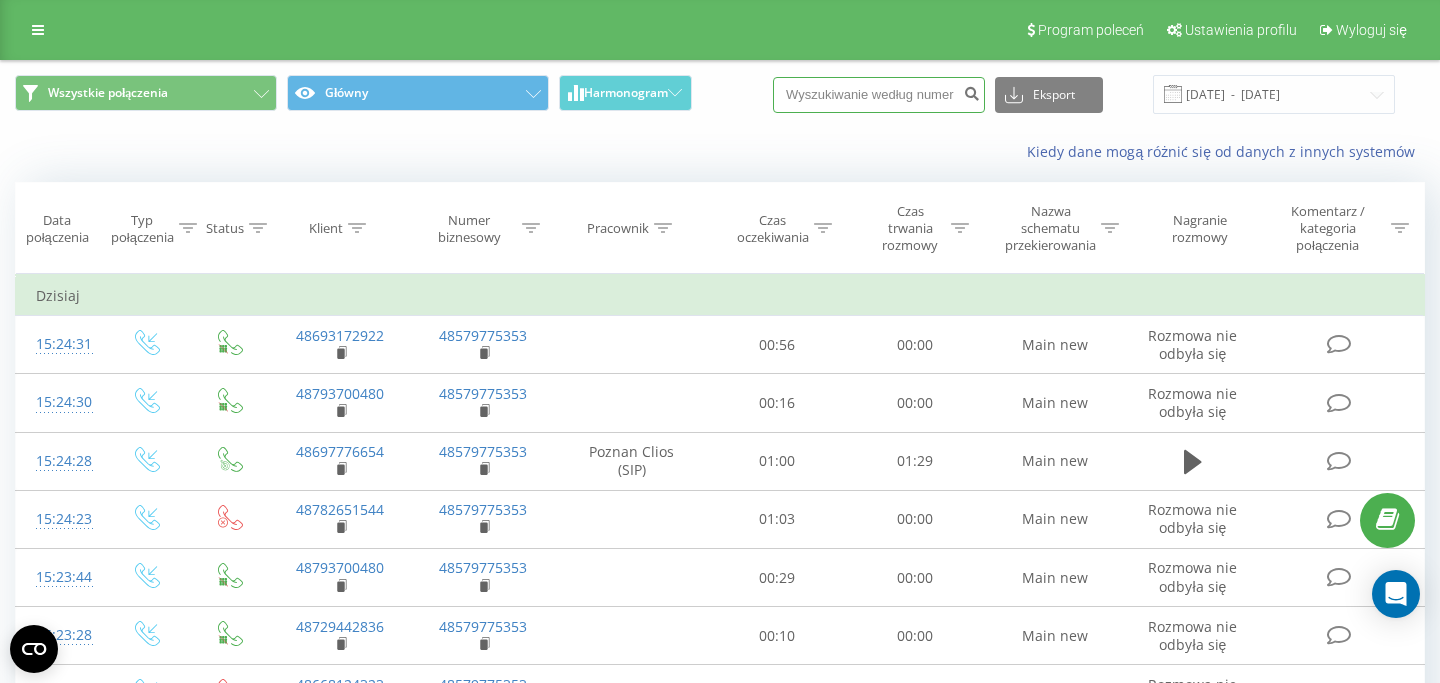 click at bounding box center (879, 95) 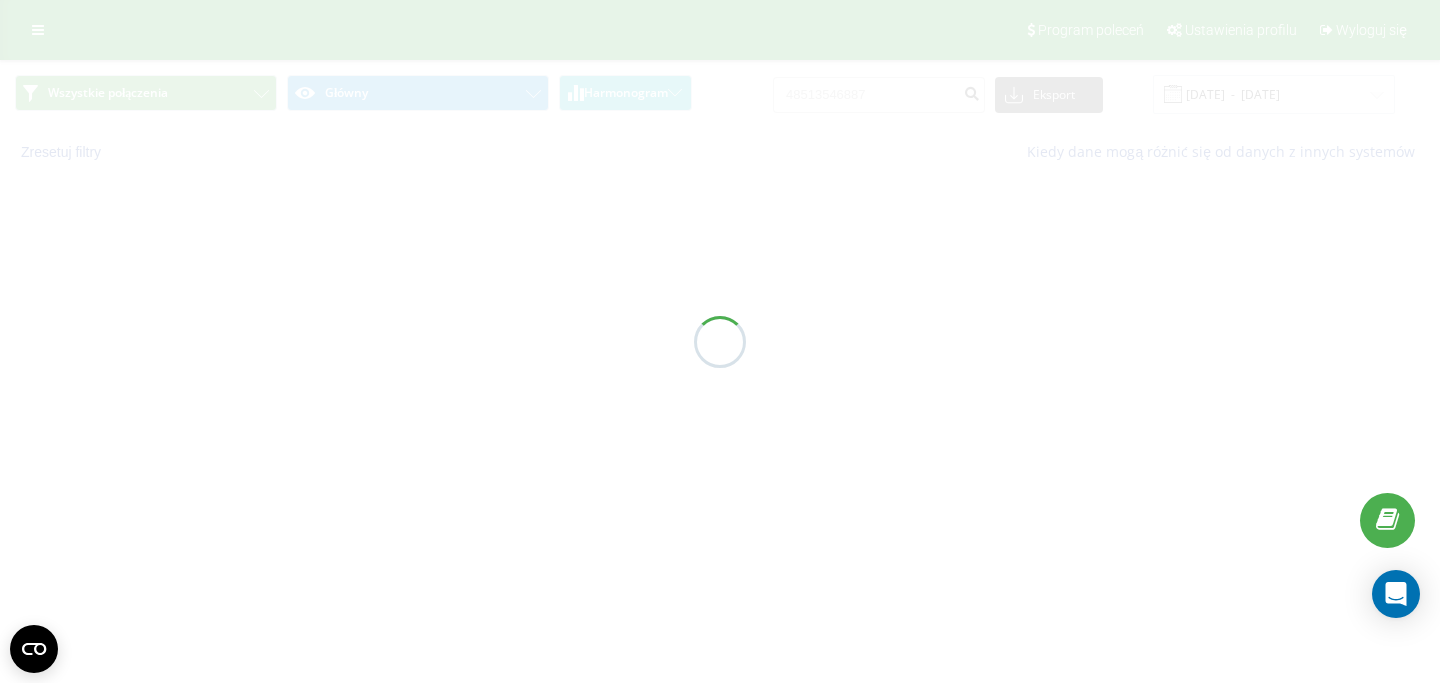 scroll, scrollTop: 0, scrollLeft: 0, axis: both 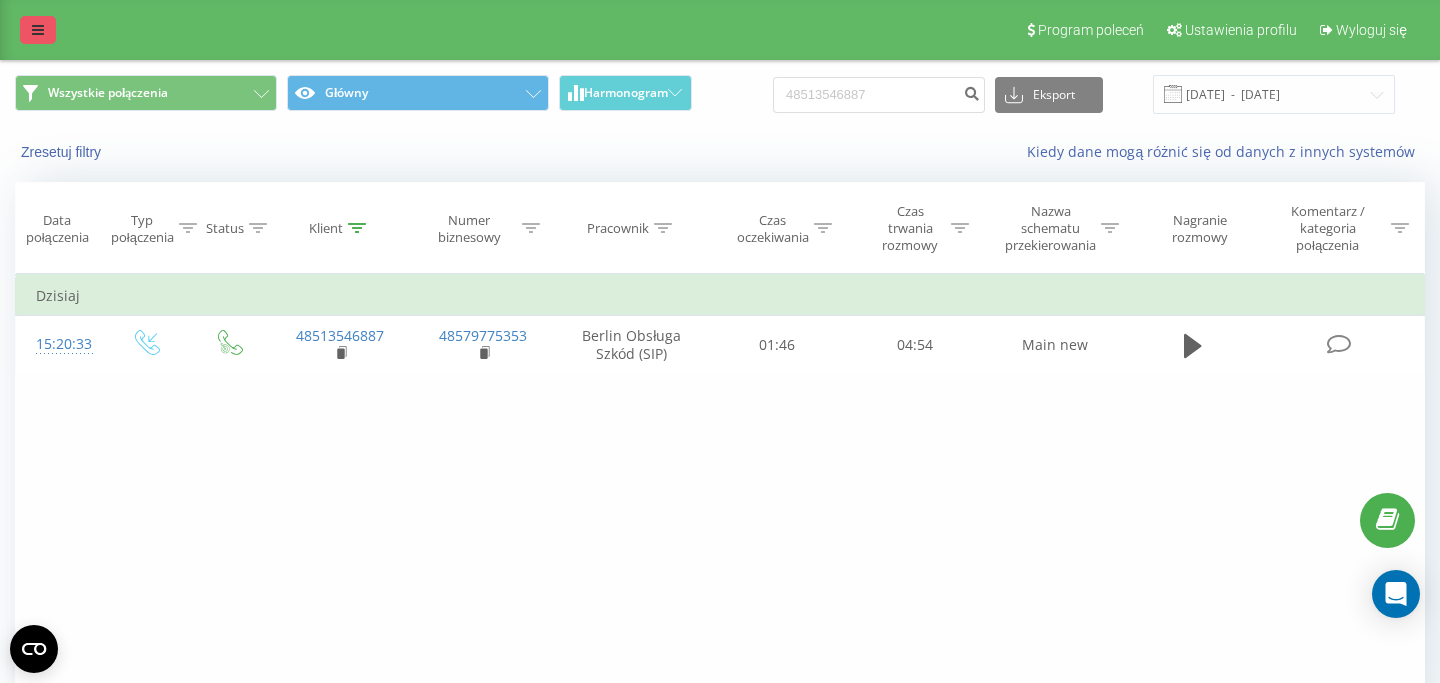 click at bounding box center (38, 30) 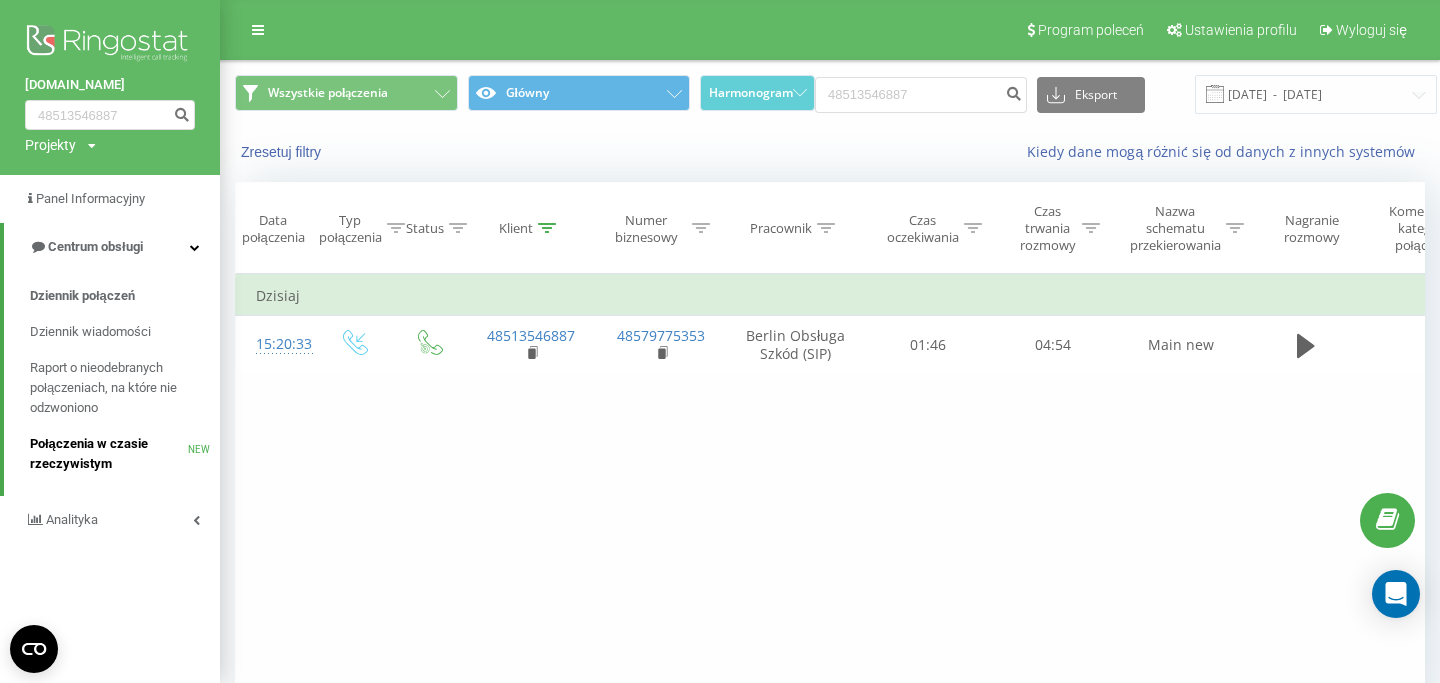 click on "Połączenia w czasie rzeczywistym" at bounding box center [109, 454] 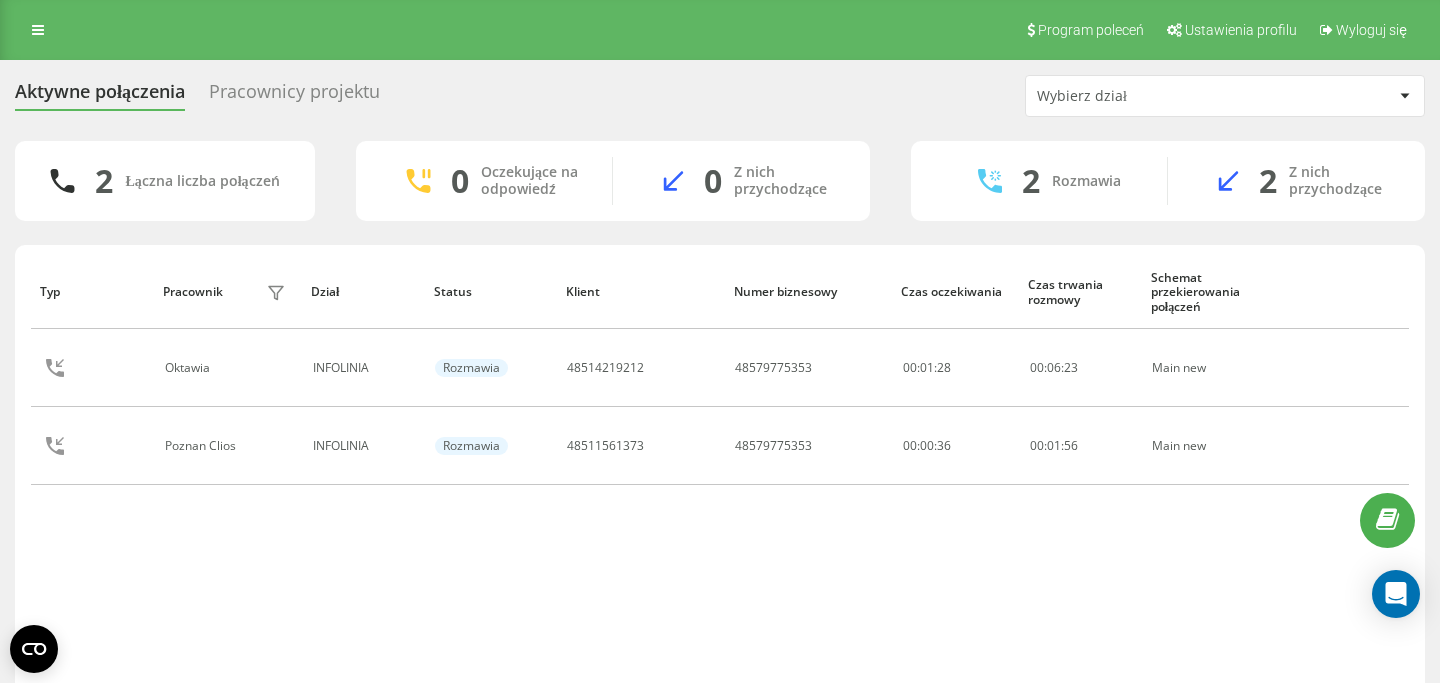 scroll, scrollTop: 0, scrollLeft: 0, axis: both 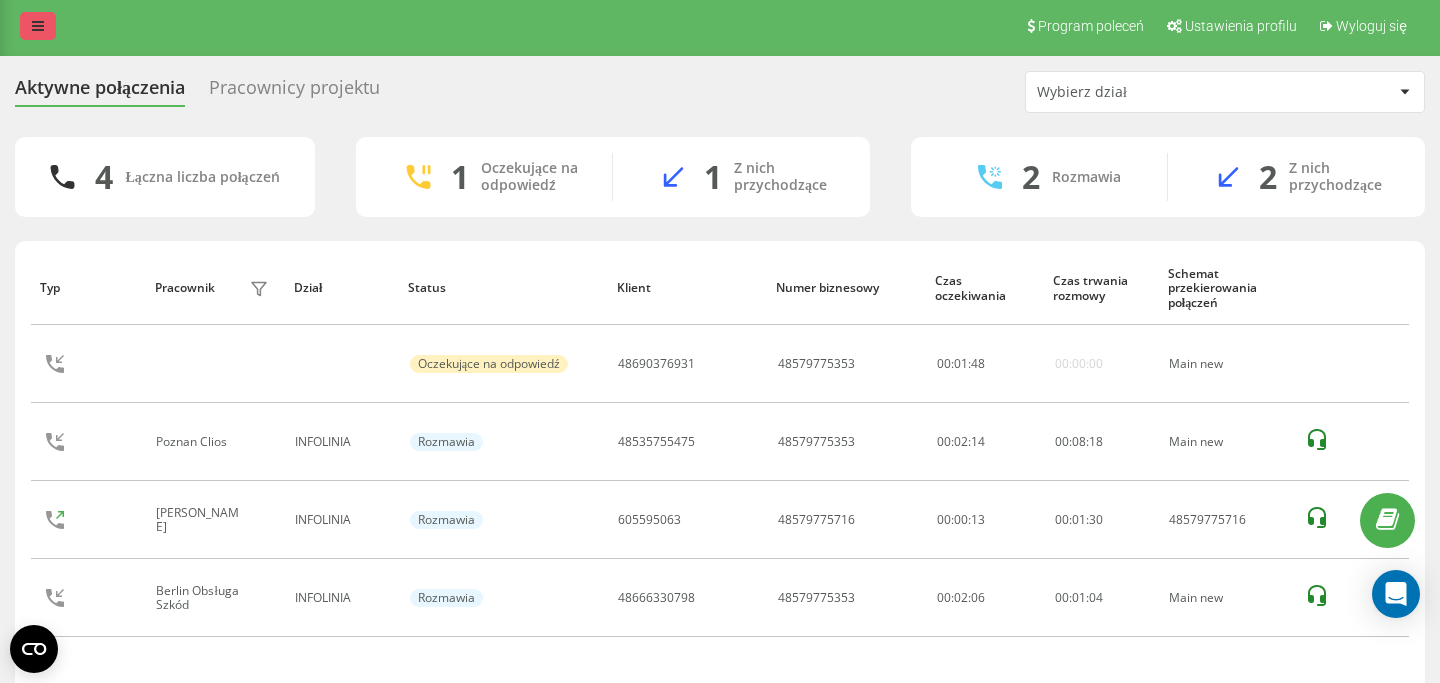 click at bounding box center [38, 26] 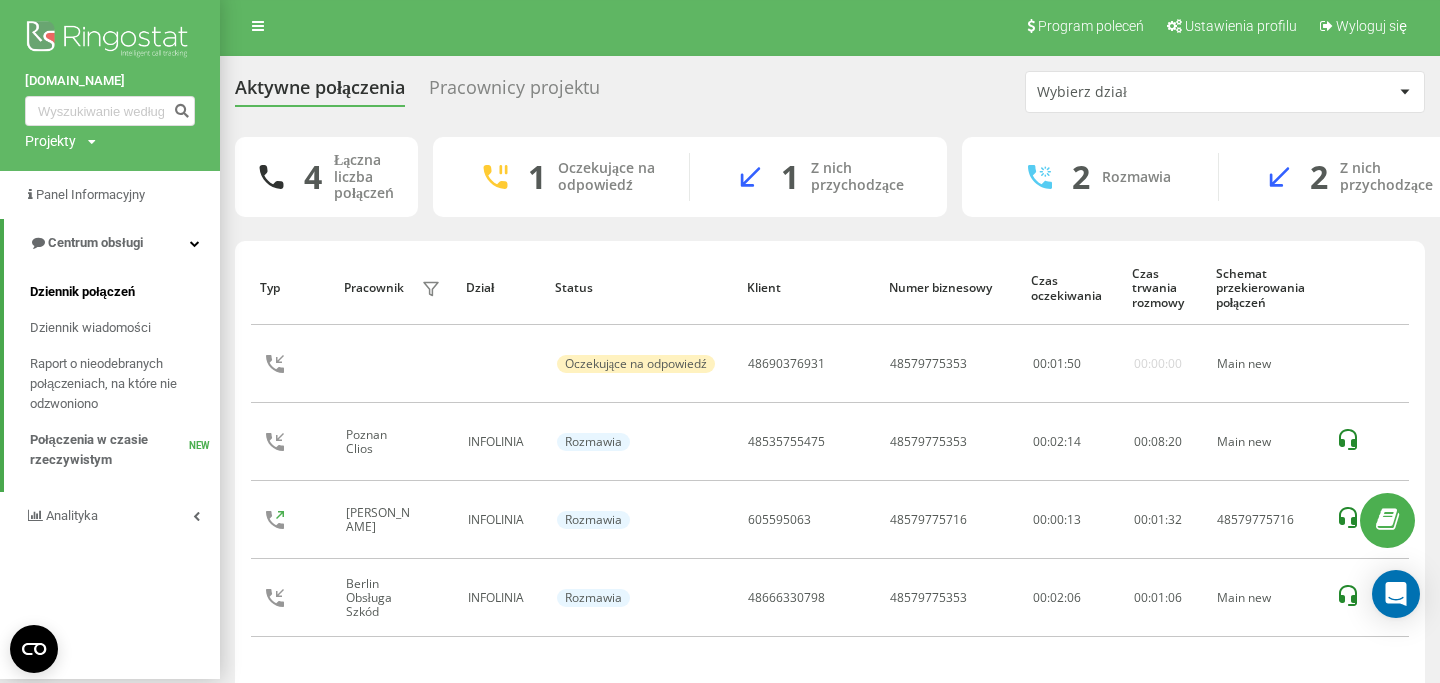 click on "Dziennik połączeń" at bounding box center (82, 292) 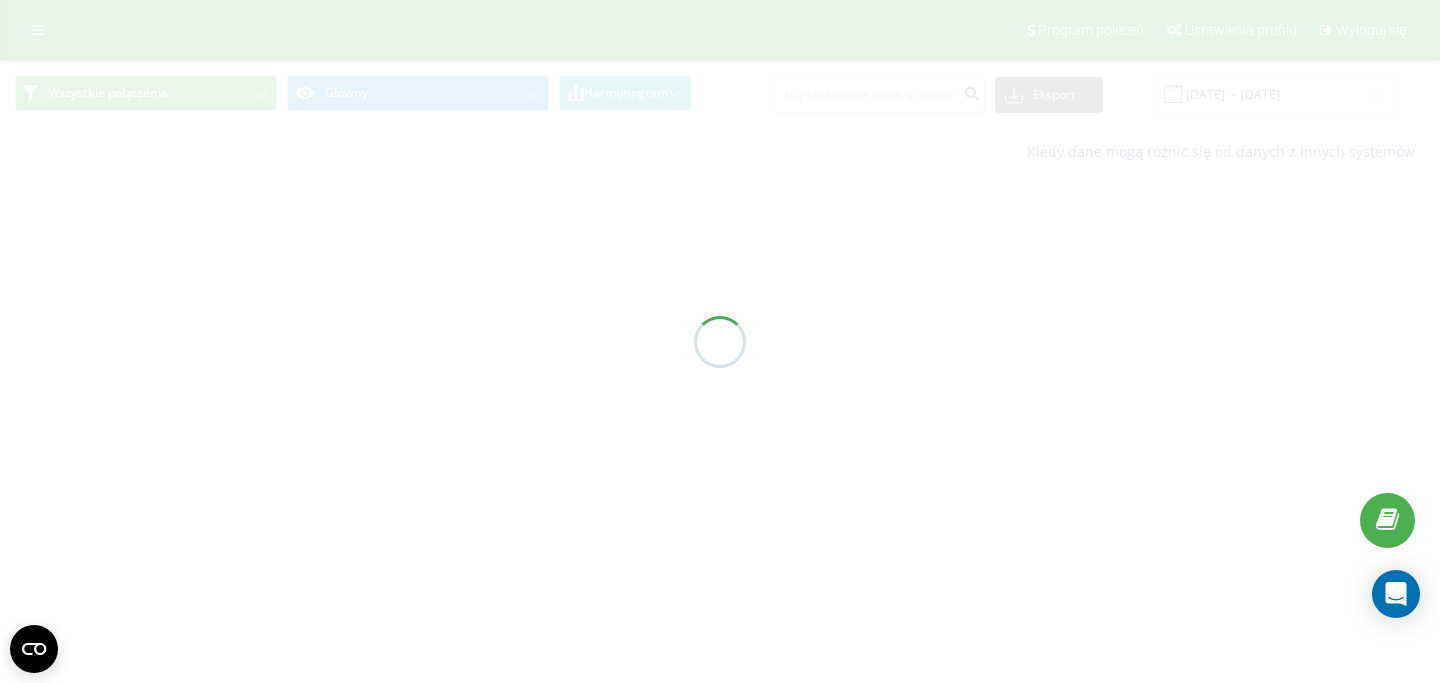 scroll, scrollTop: 0, scrollLeft: 0, axis: both 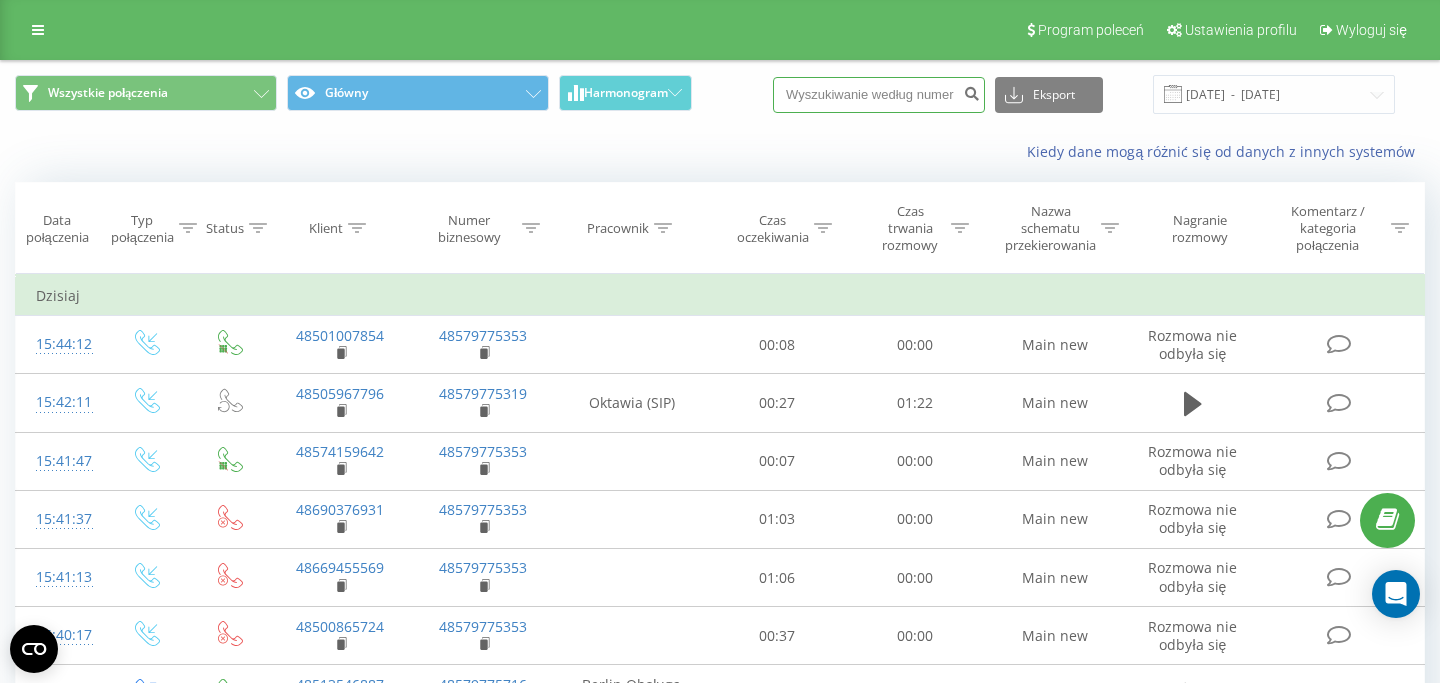 click at bounding box center (879, 95) 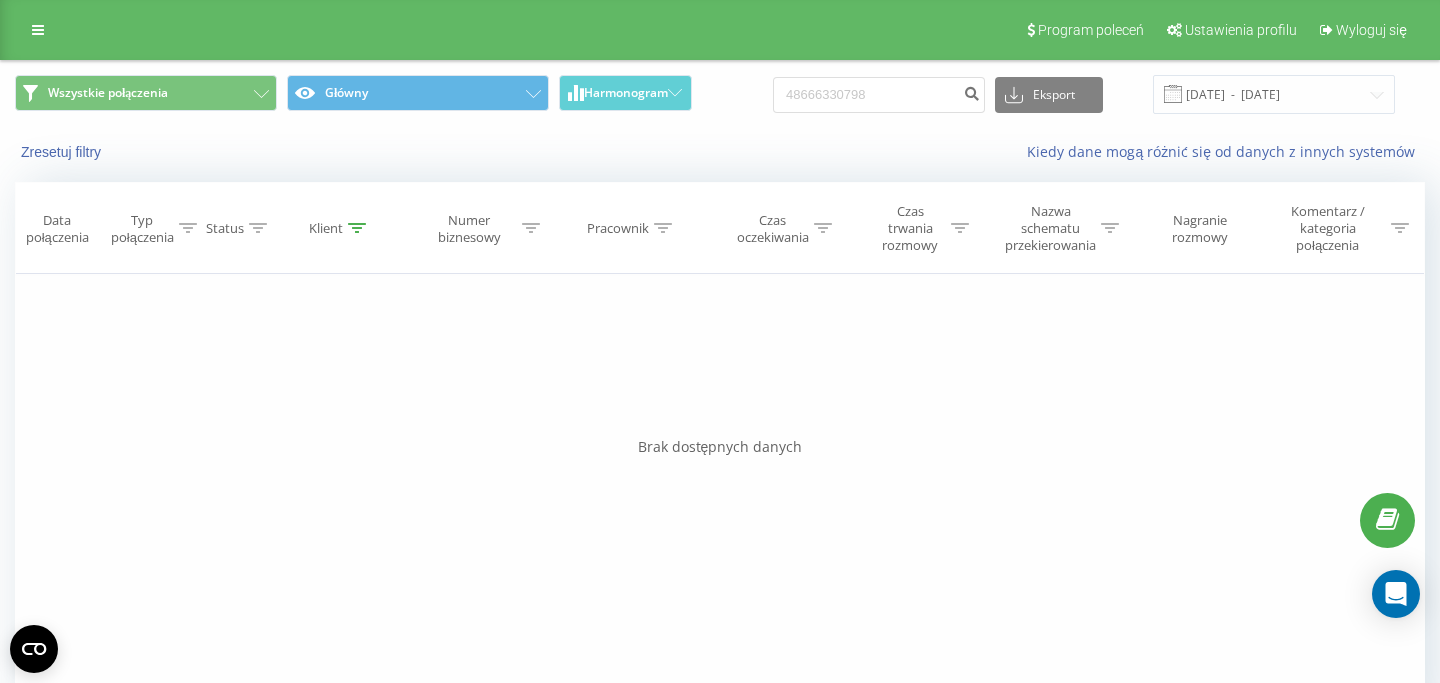 scroll, scrollTop: 0, scrollLeft: 0, axis: both 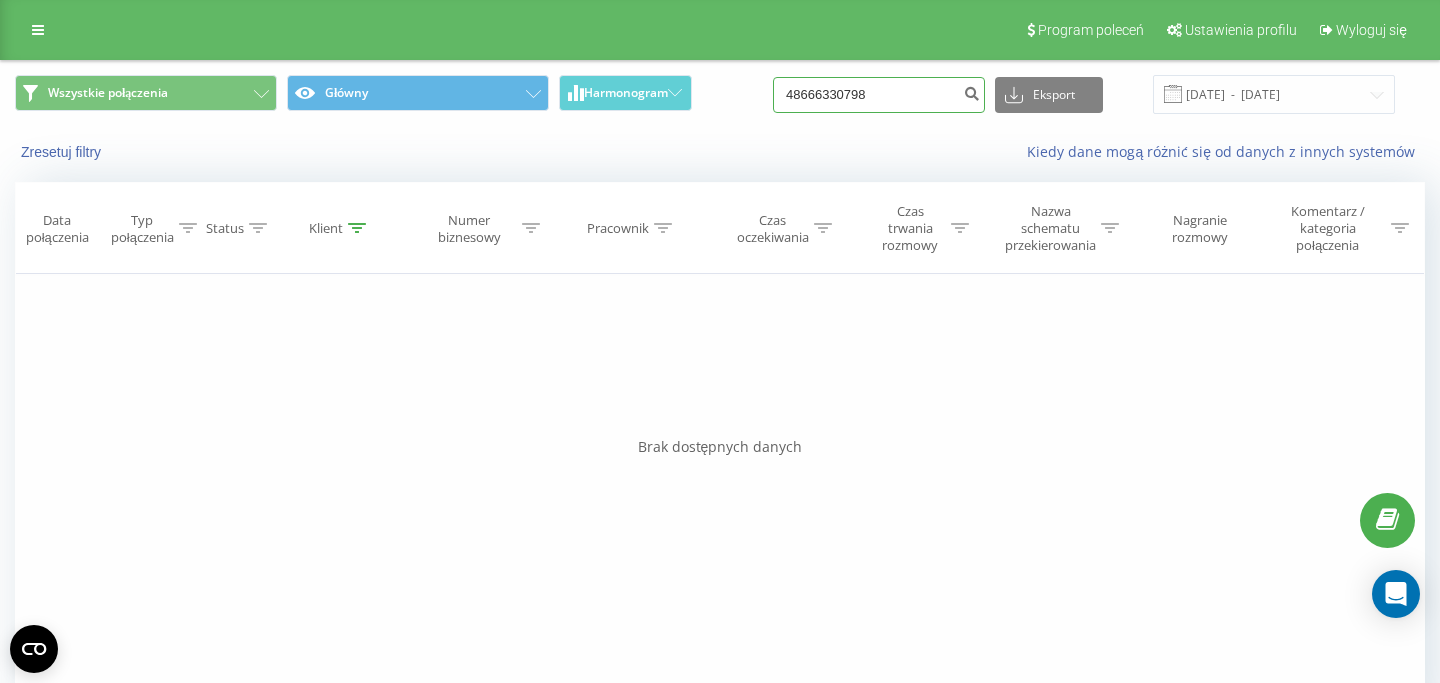 drag, startPoint x: 914, startPoint y: 99, endPoint x: 797, endPoint y: 99, distance: 117 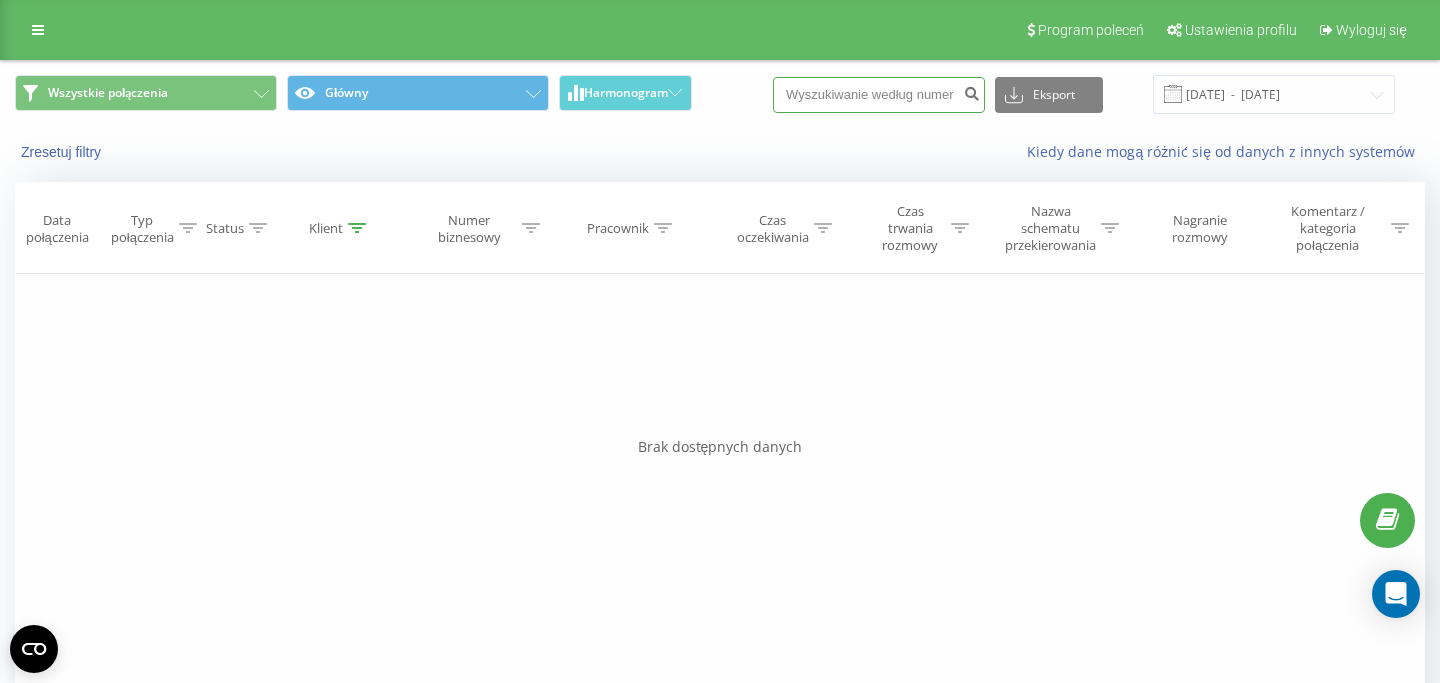 click at bounding box center [879, 95] 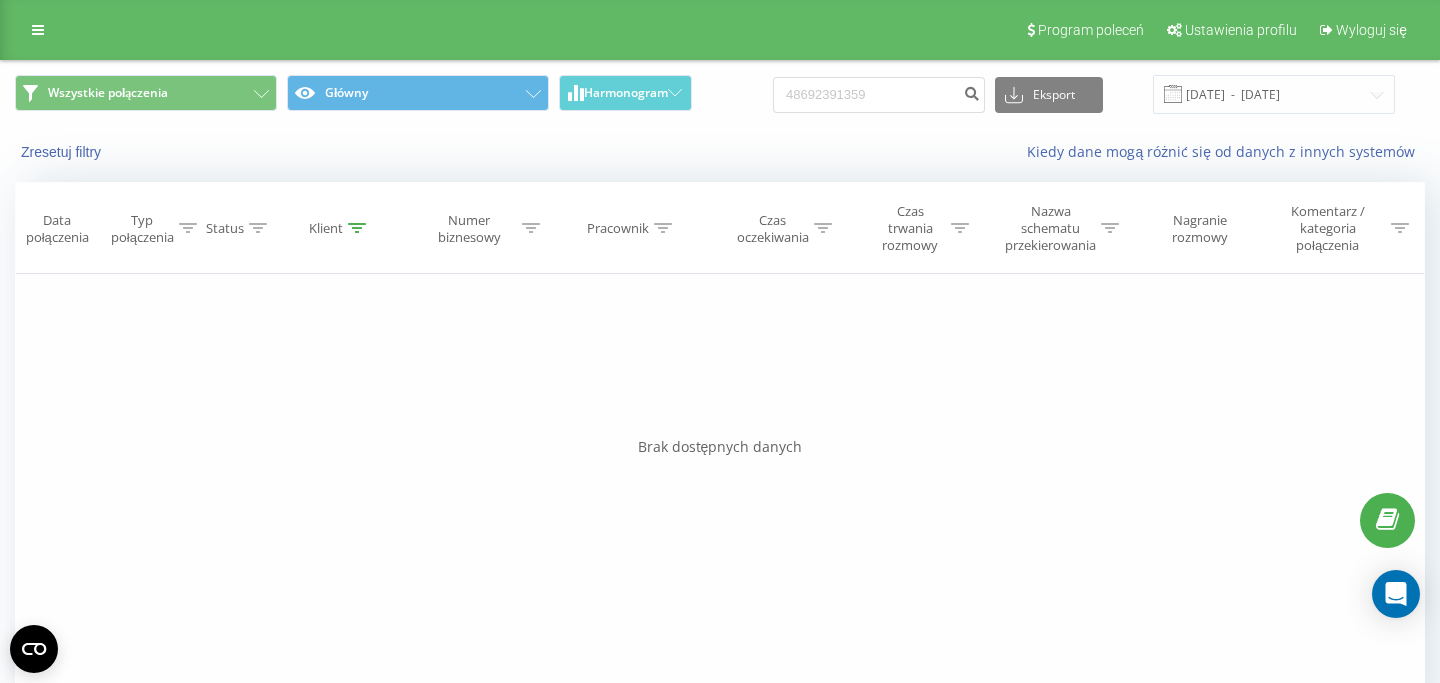 scroll, scrollTop: 0, scrollLeft: 0, axis: both 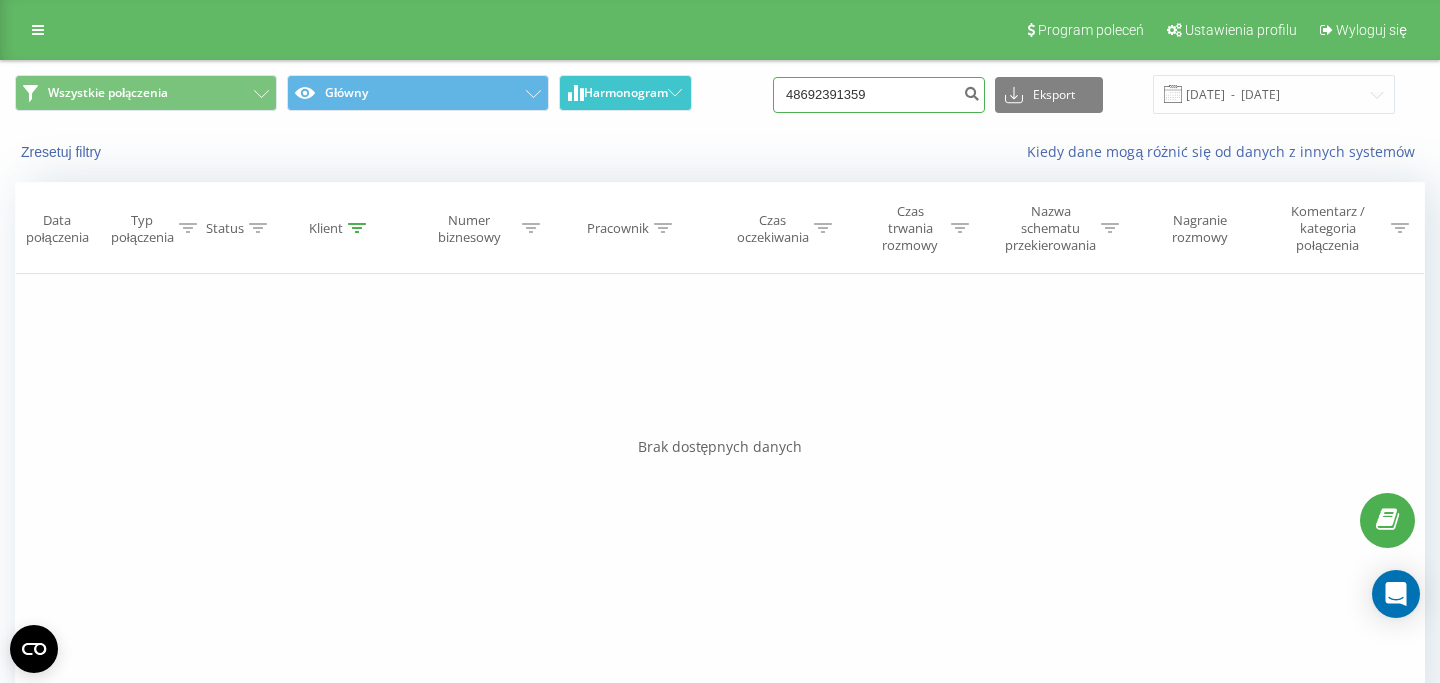 drag, startPoint x: 925, startPoint y: 97, endPoint x: 651, endPoint y: 97, distance: 274 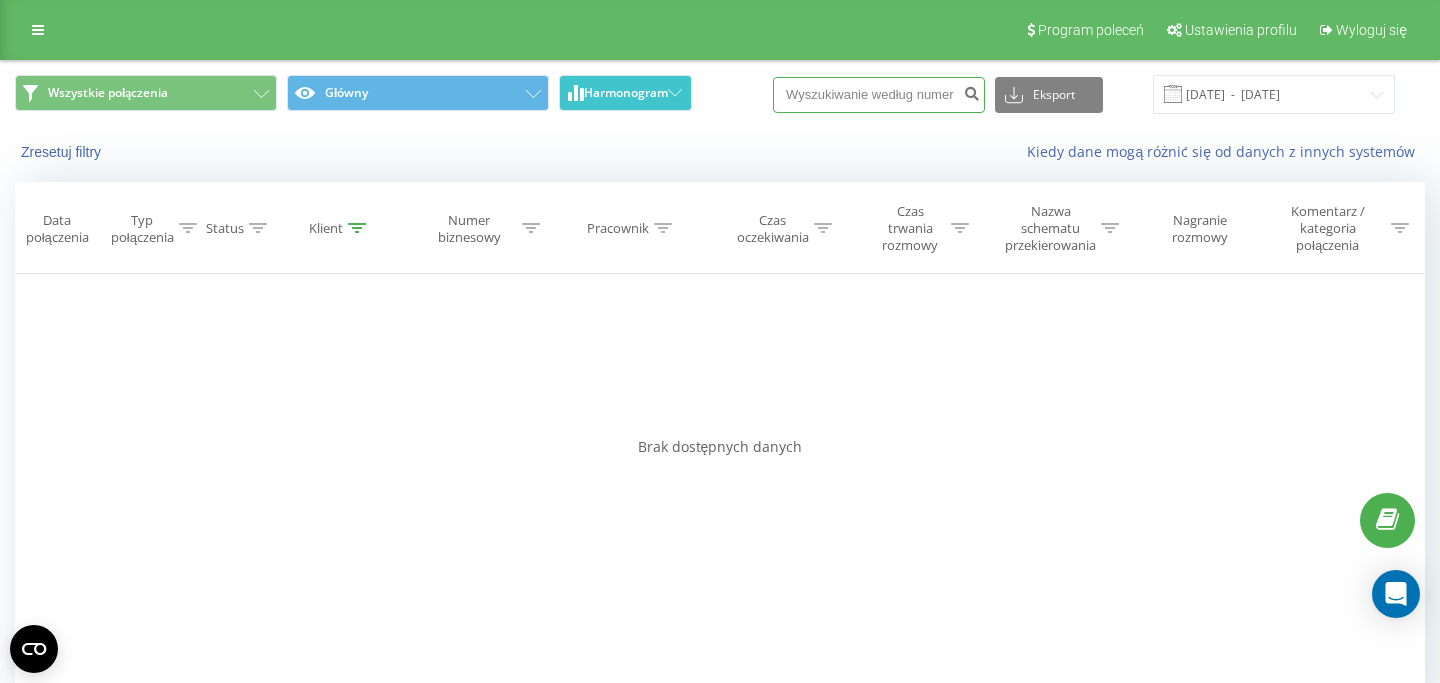 paste on "9" 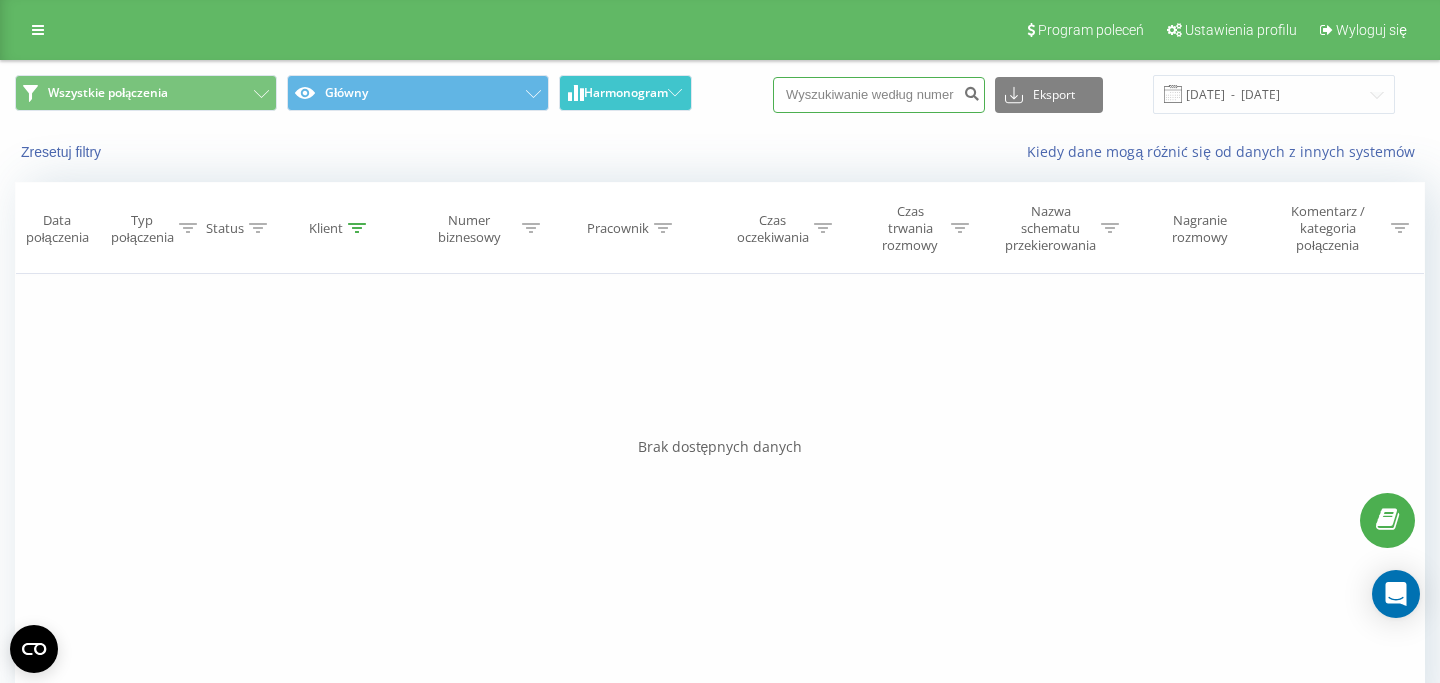 paste on "9" 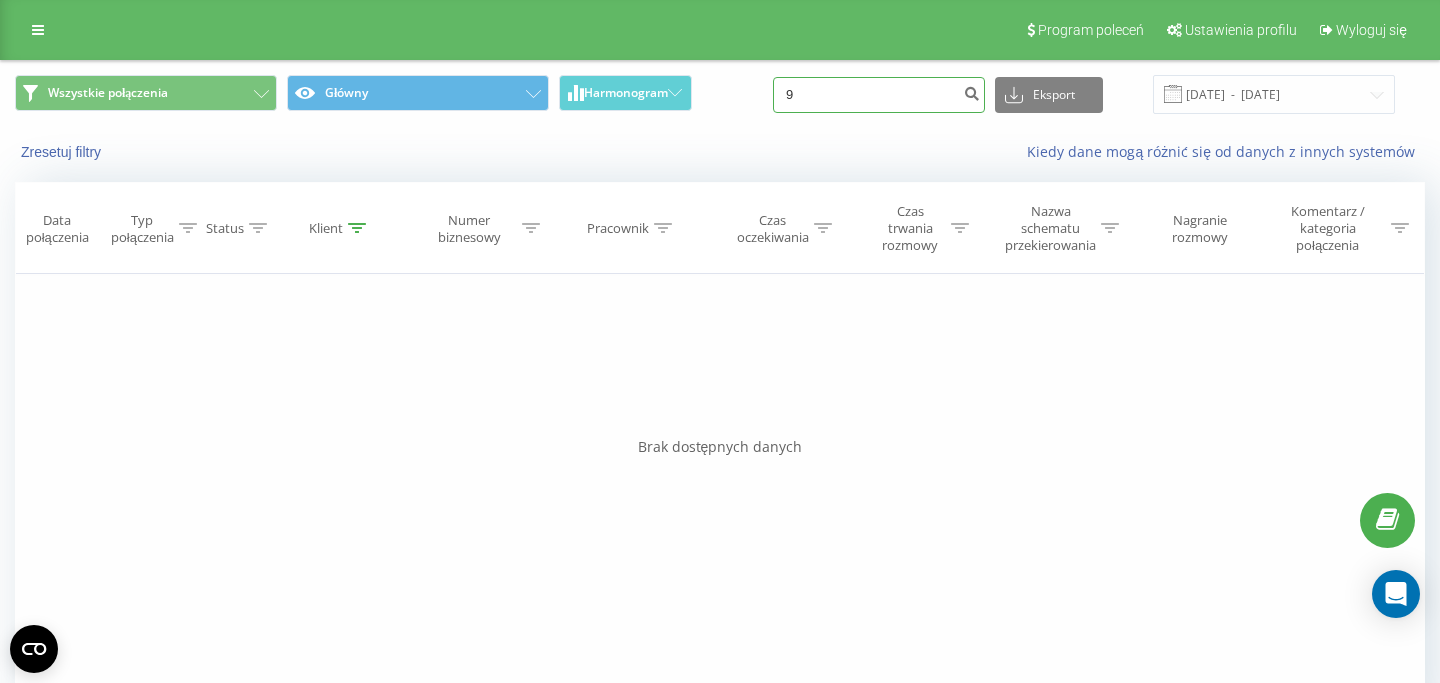 type on "9" 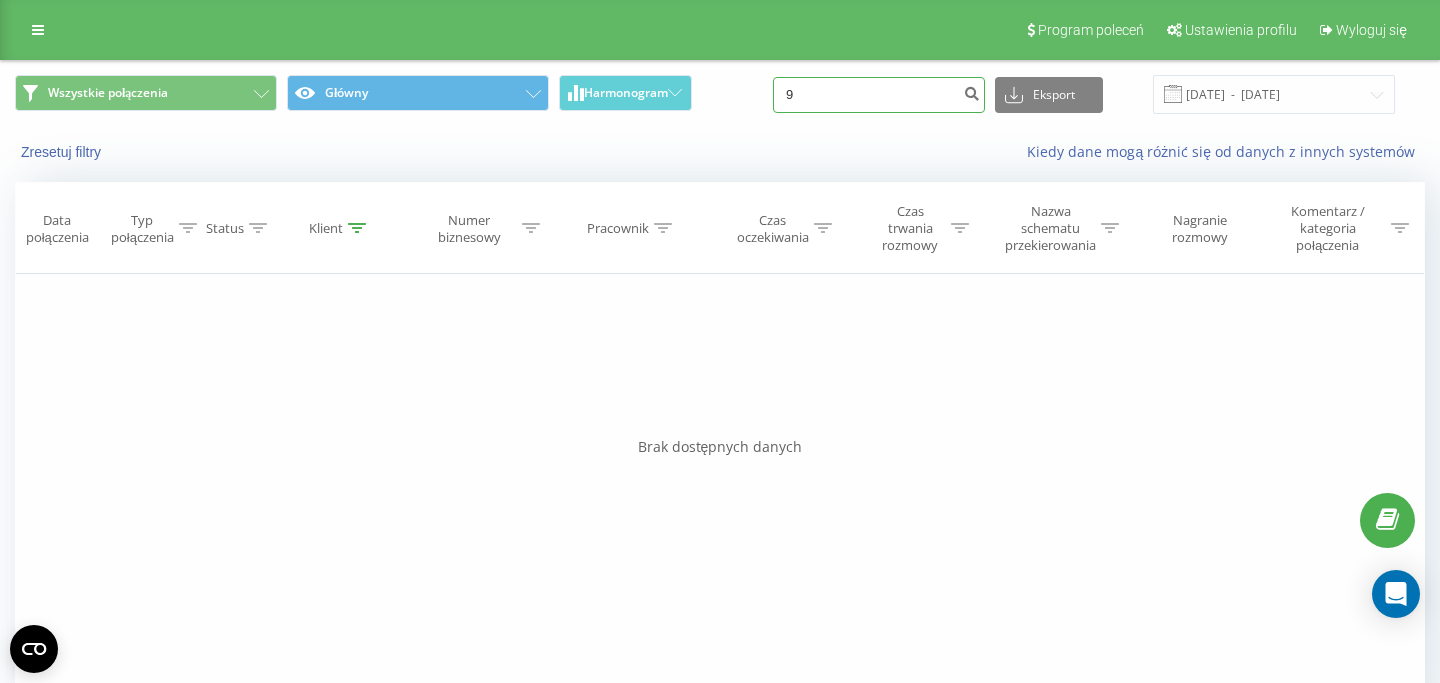 click on "9" at bounding box center [879, 95] 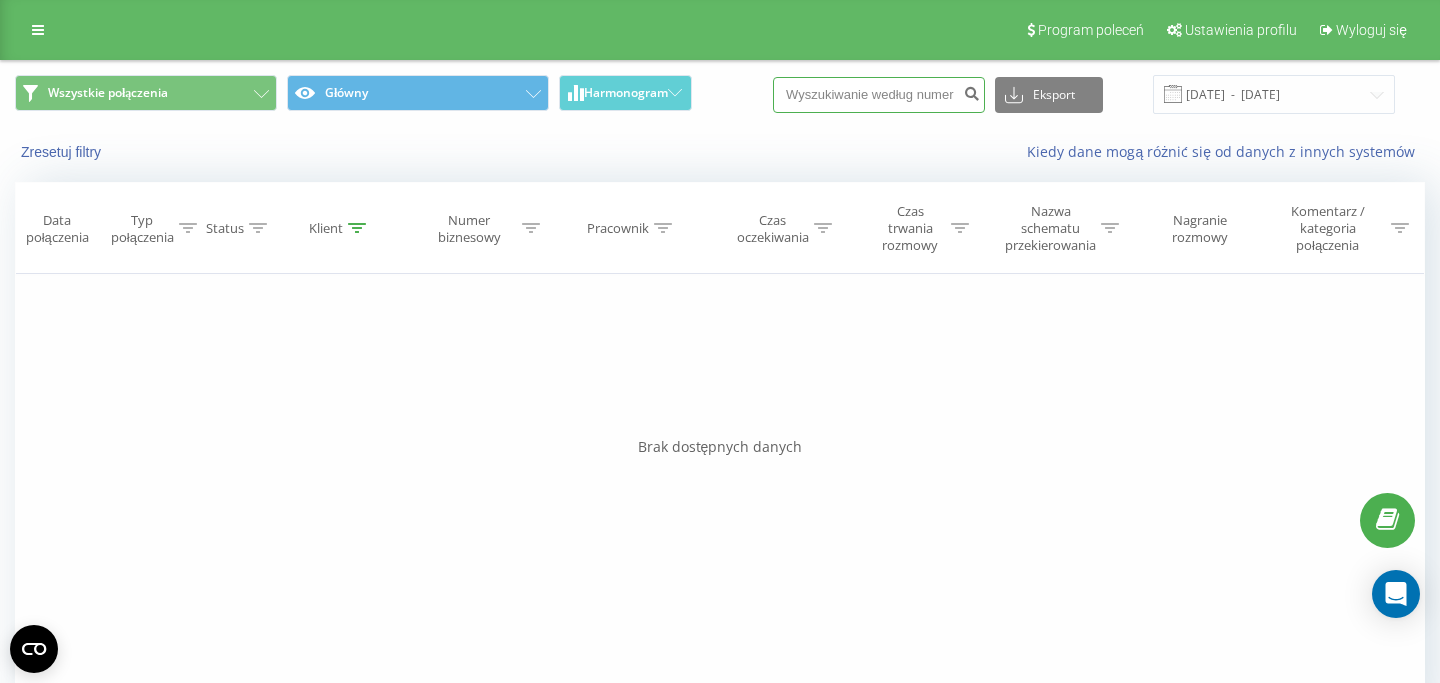 paste on "603 175 517" 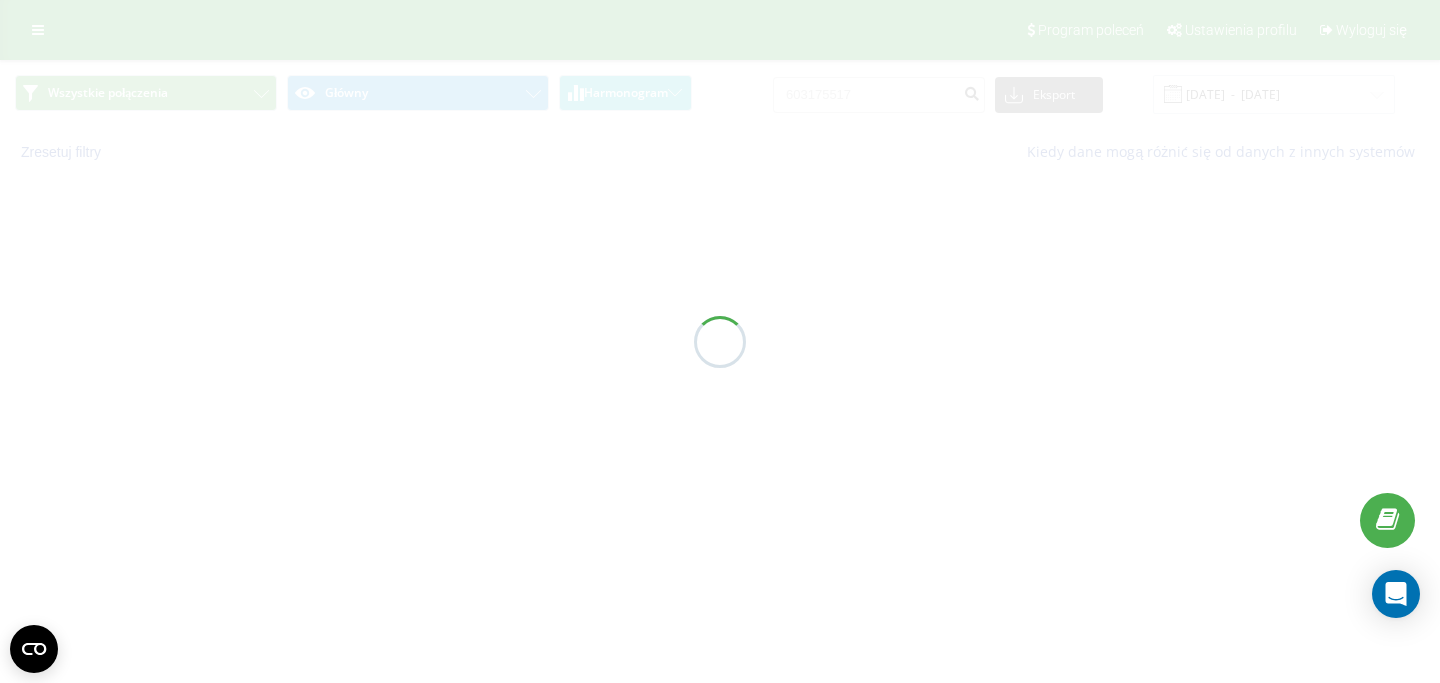 scroll, scrollTop: 0, scrollLeft: 0, axis: both 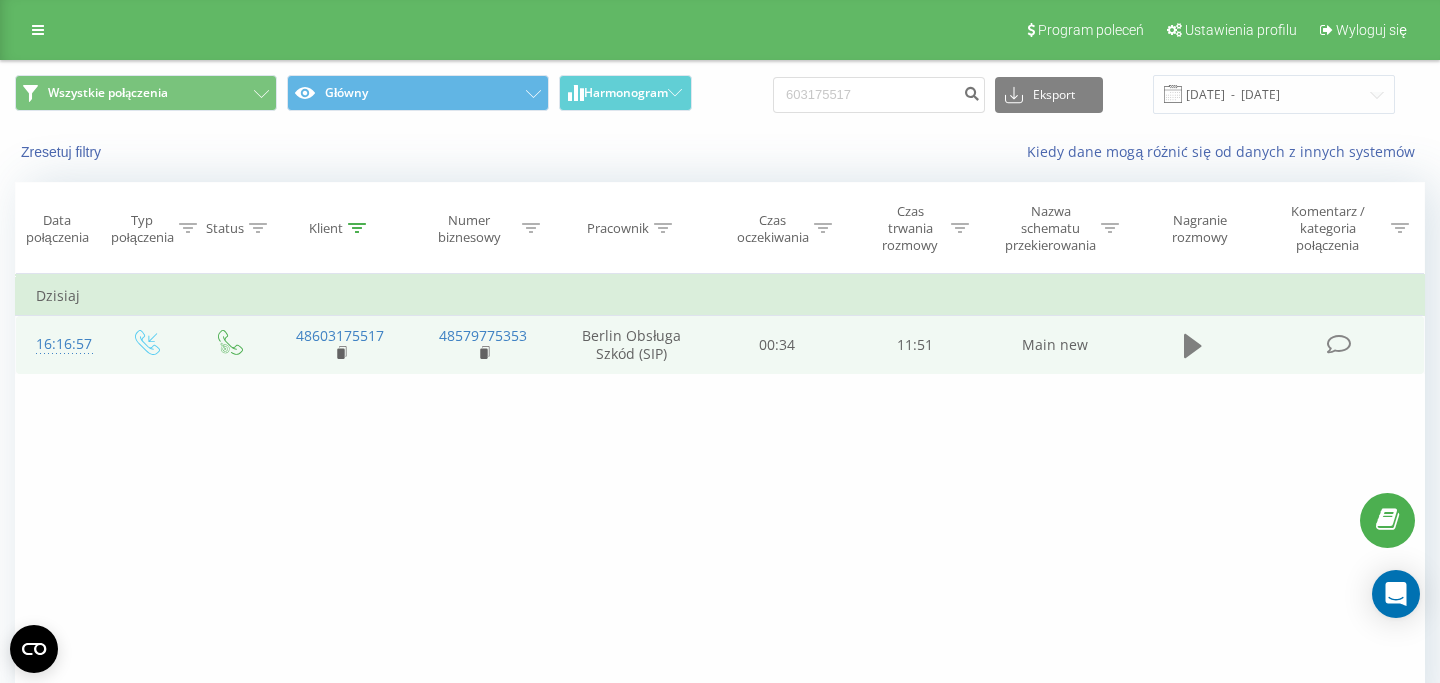 click 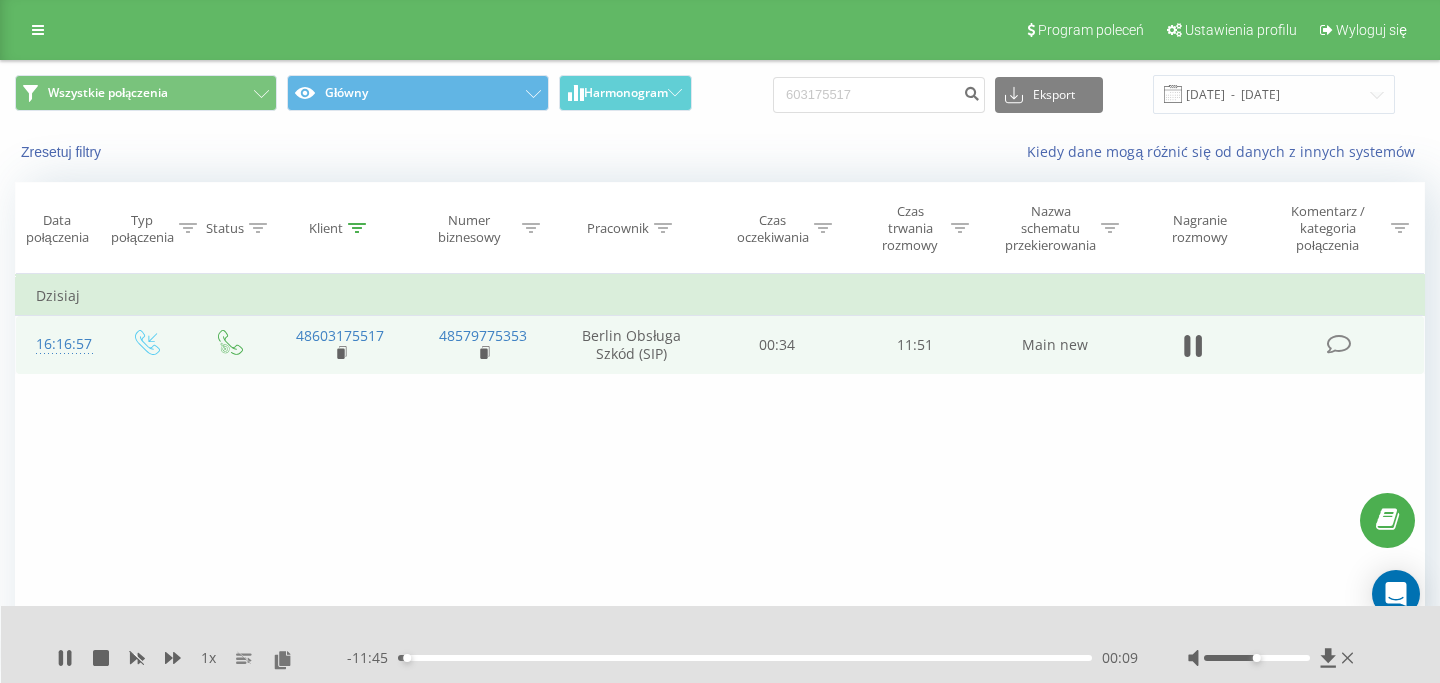 click on "- 11:45 00:09   00:09" at bounding box center [742, 658] 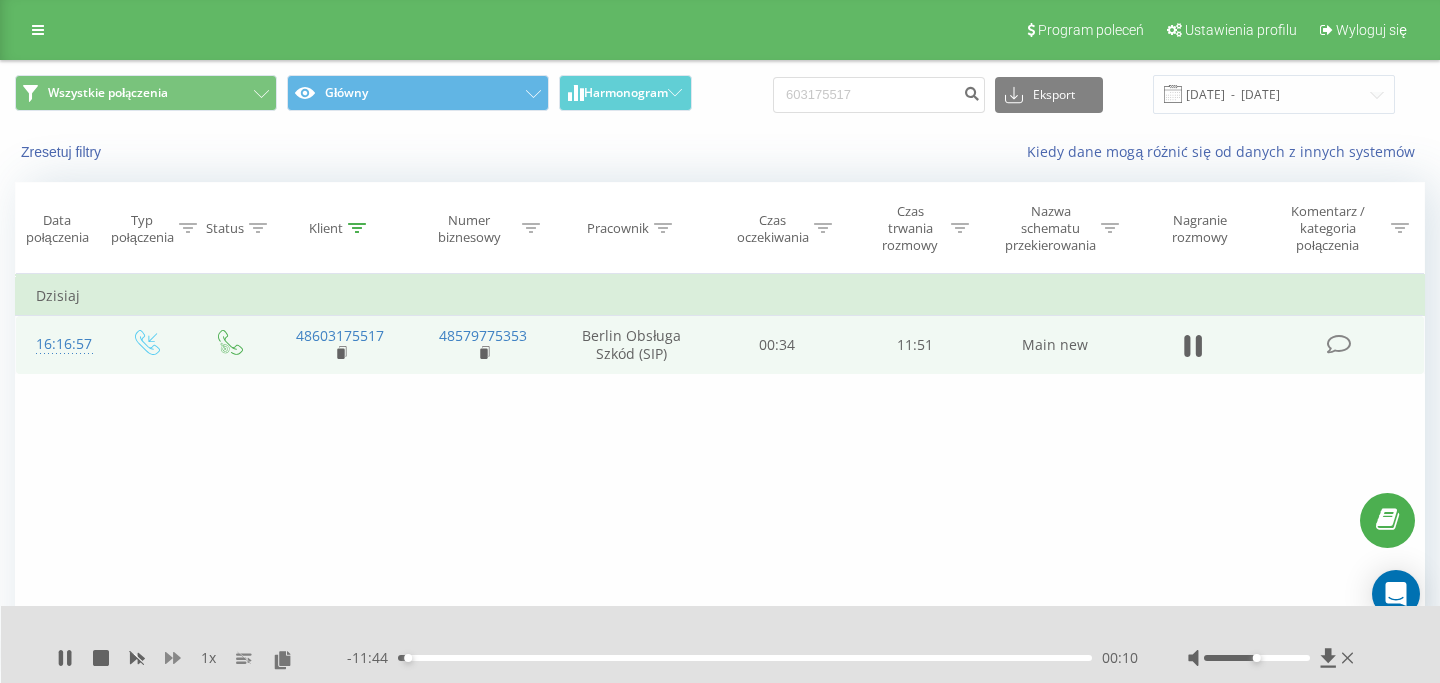 click 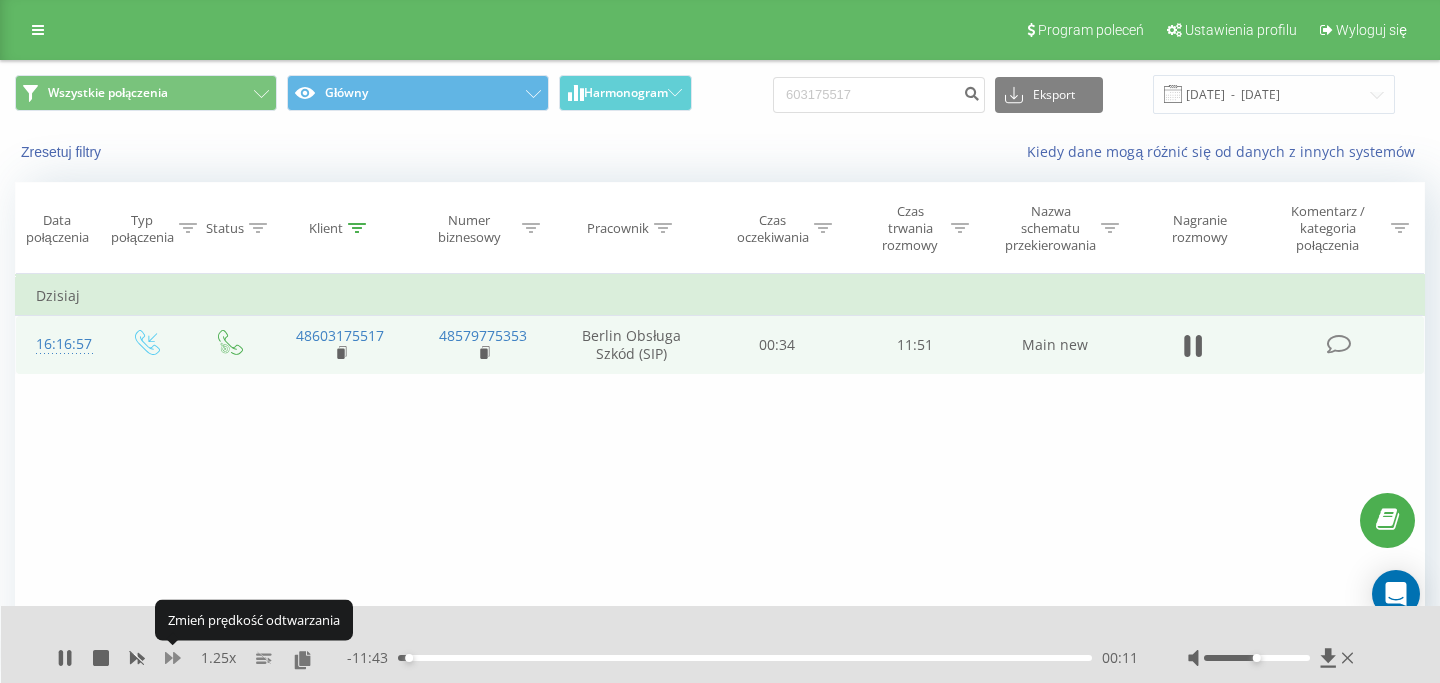 click 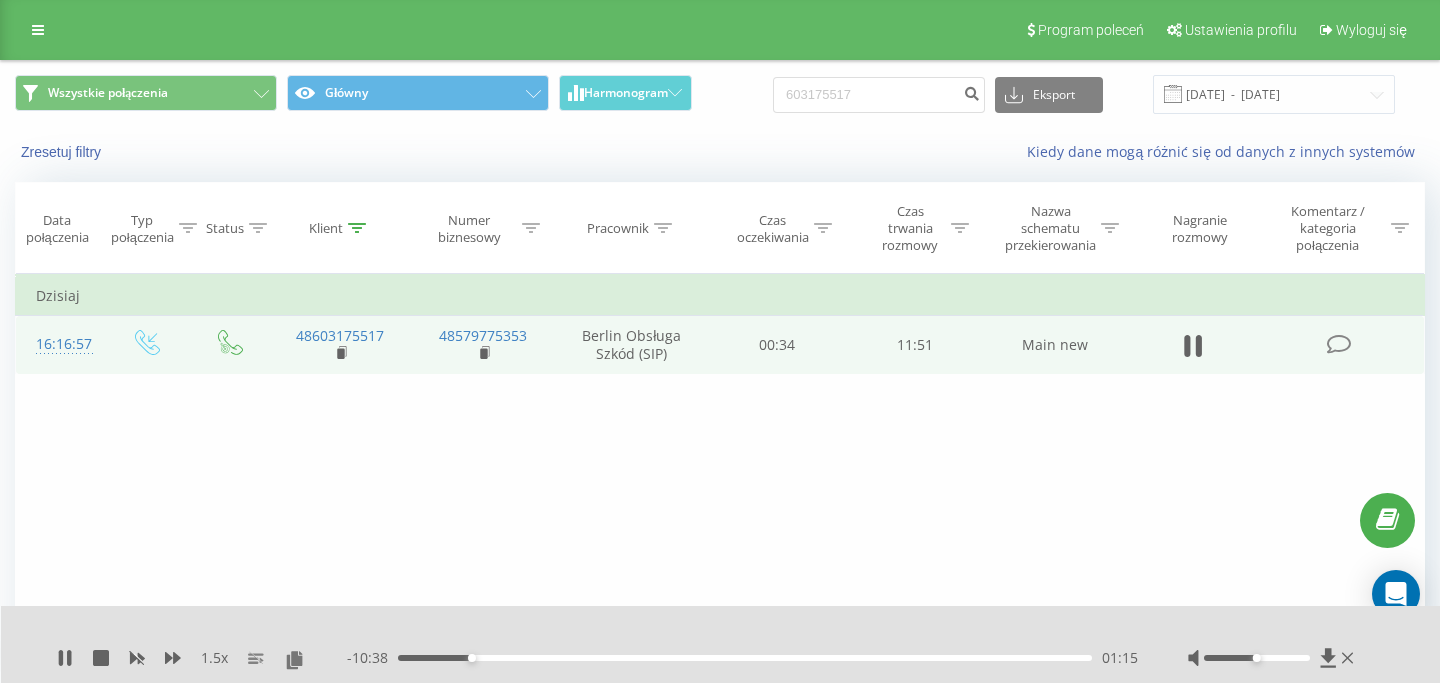 click on "- 10:38 01:15   01:15" at bounding box center (742, 658) 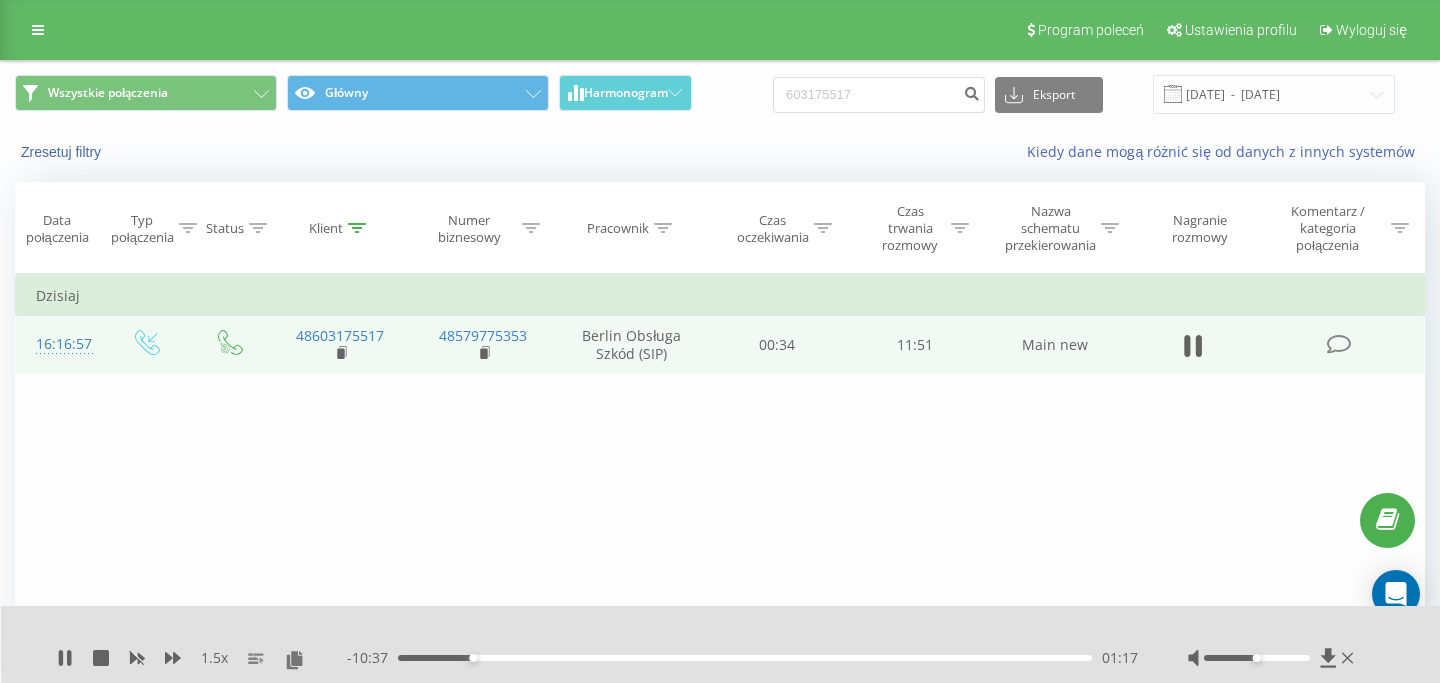 click on "- 10:37 01:17   01:17" at bounding box center [742, 658] 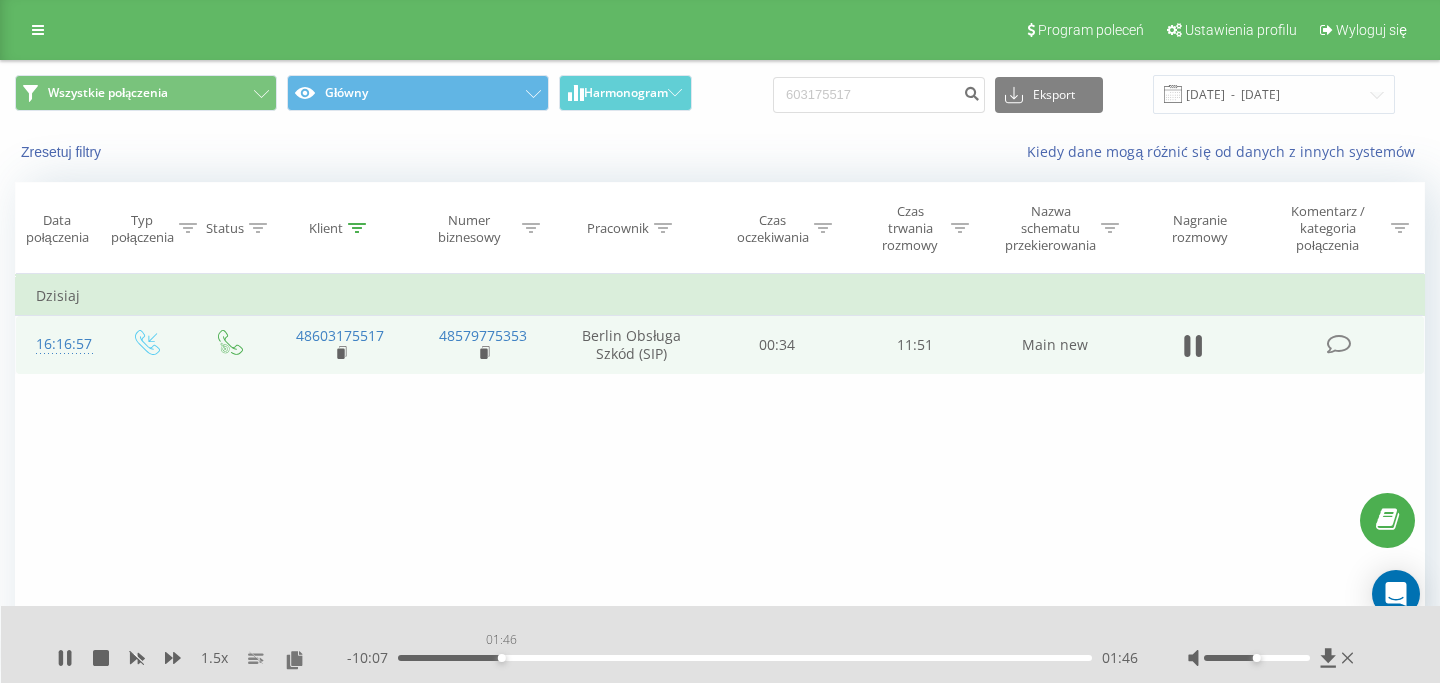 click on "01:46" at bounding box center (745, 658) 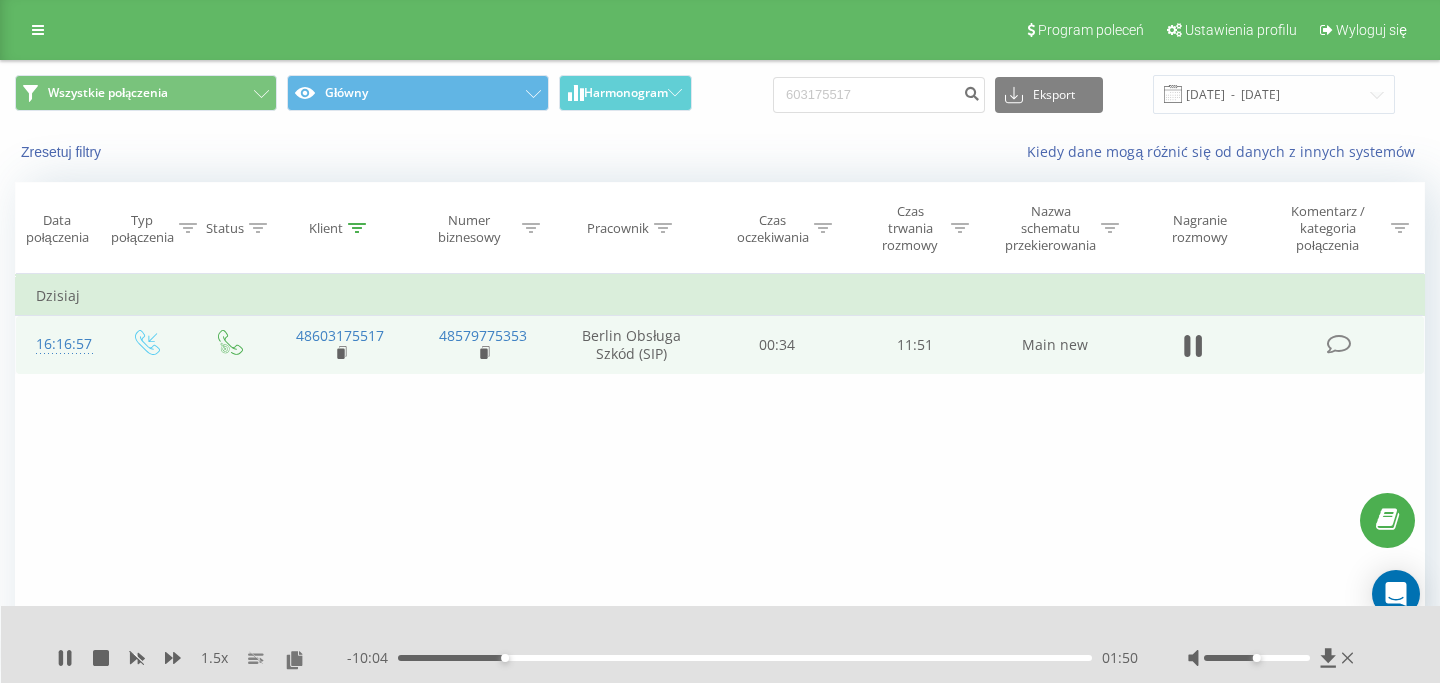 click on "01:50" at bounding box center (745, 658) 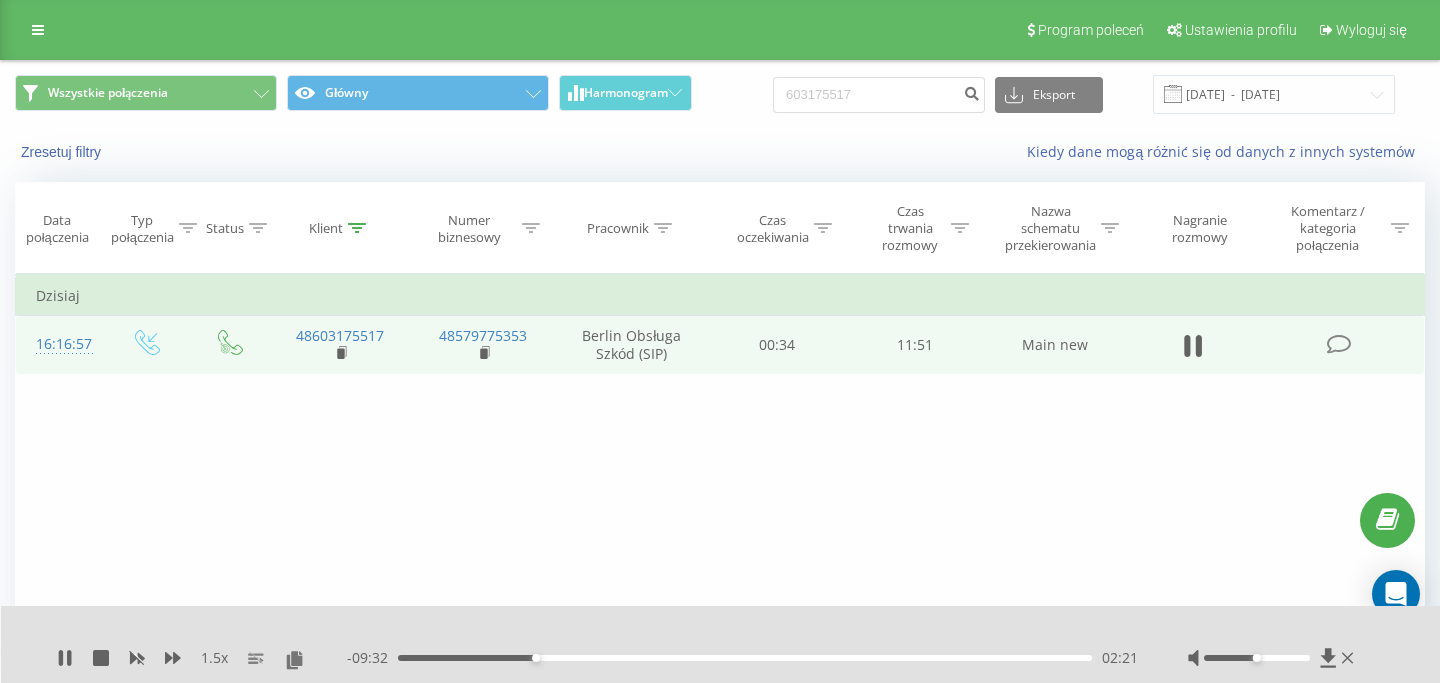 click on "02:21" at bounding box center (745, 658) 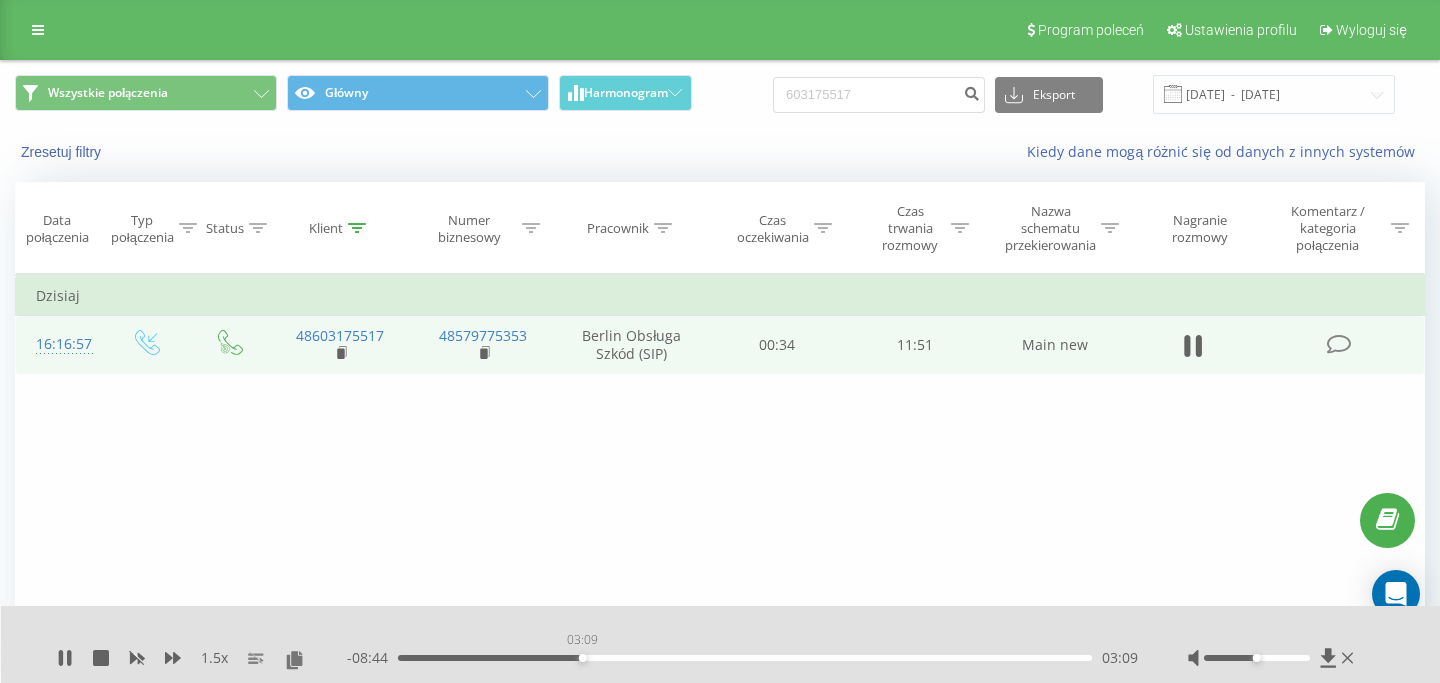 click on "03:09" at bounding box center [745, 658] 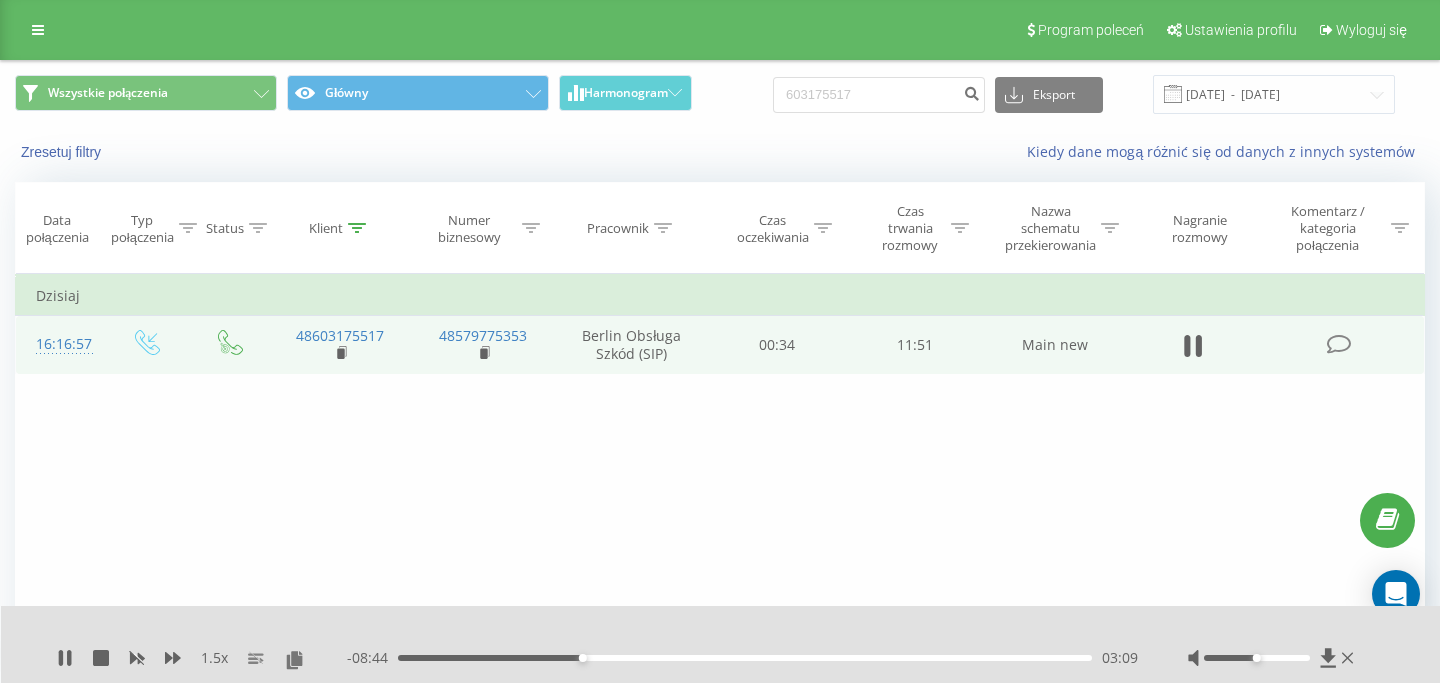 click on "03:09" at bounding box center (745, 658) 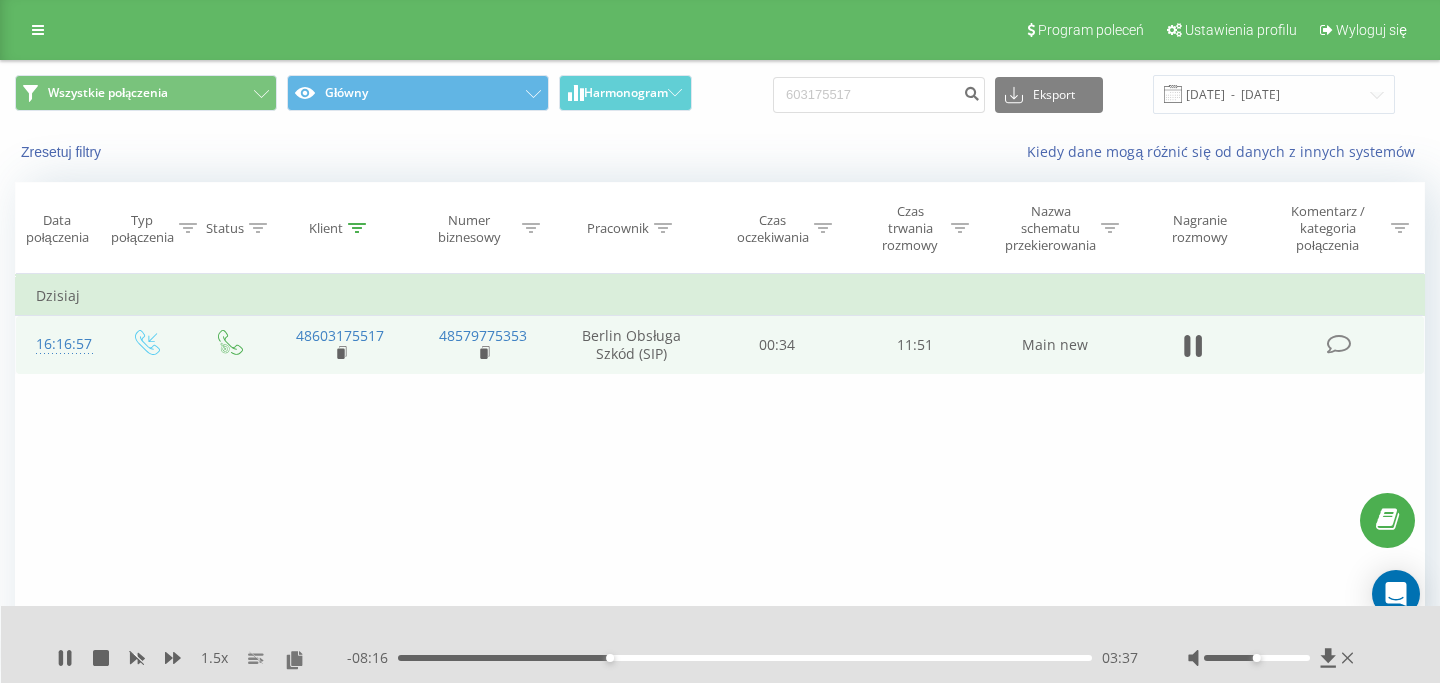click on "- 08:16 03:37   03:37" at bounding box center [742, 658] 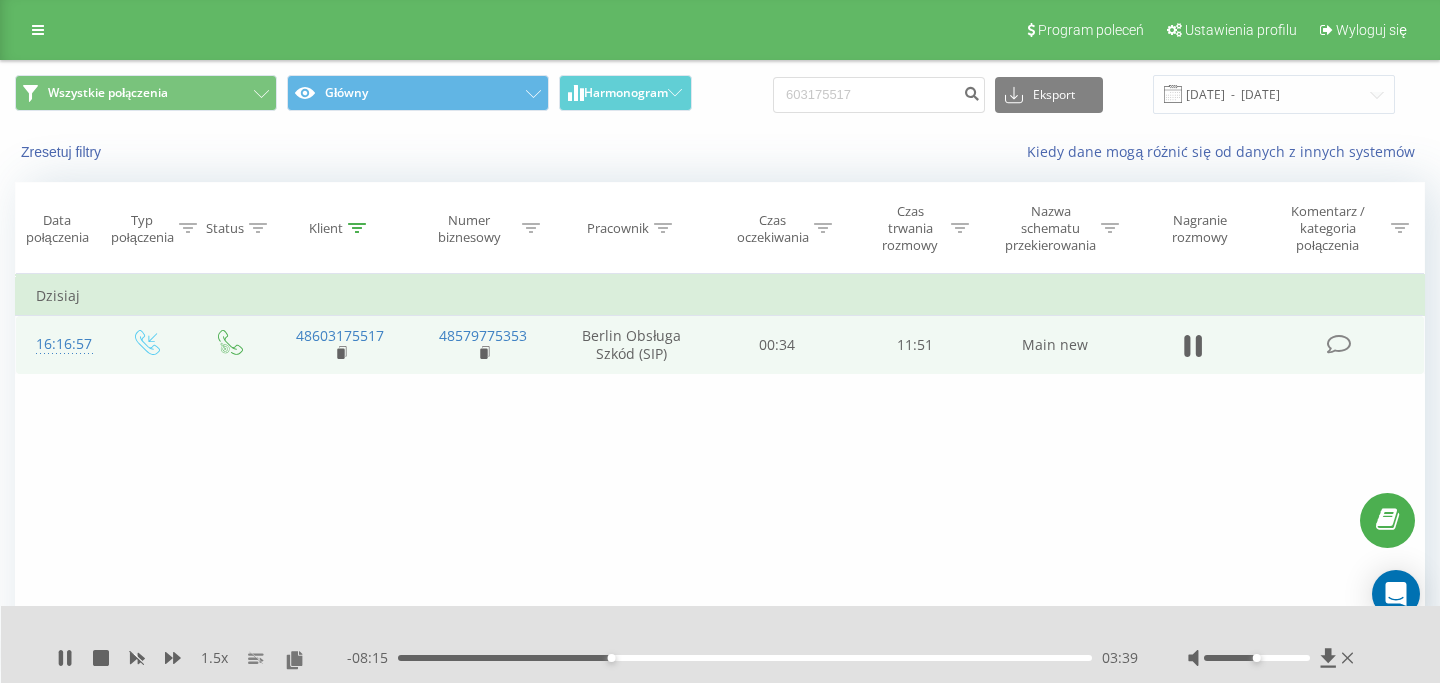click on "- 08:15 03:39   03:39" at bounding box center (742, 658) 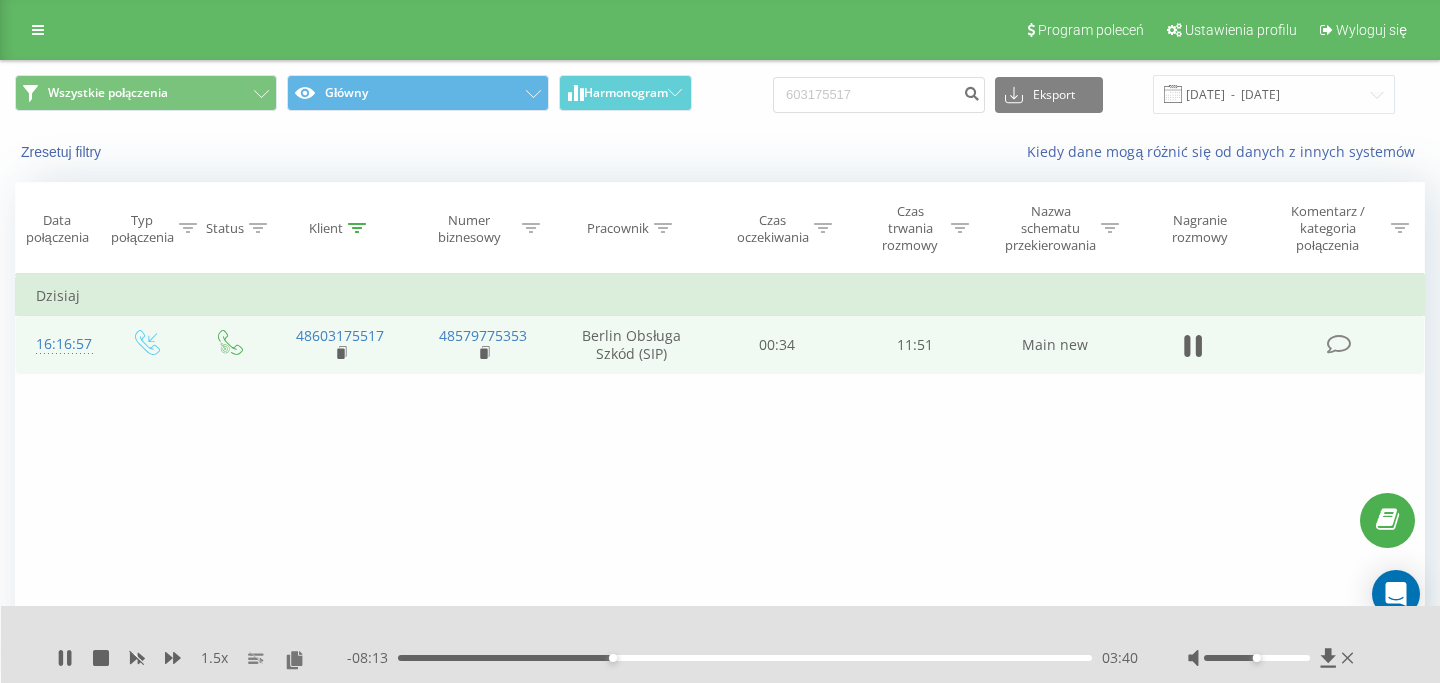 click on "03:40" at bounding box center [745, 658] 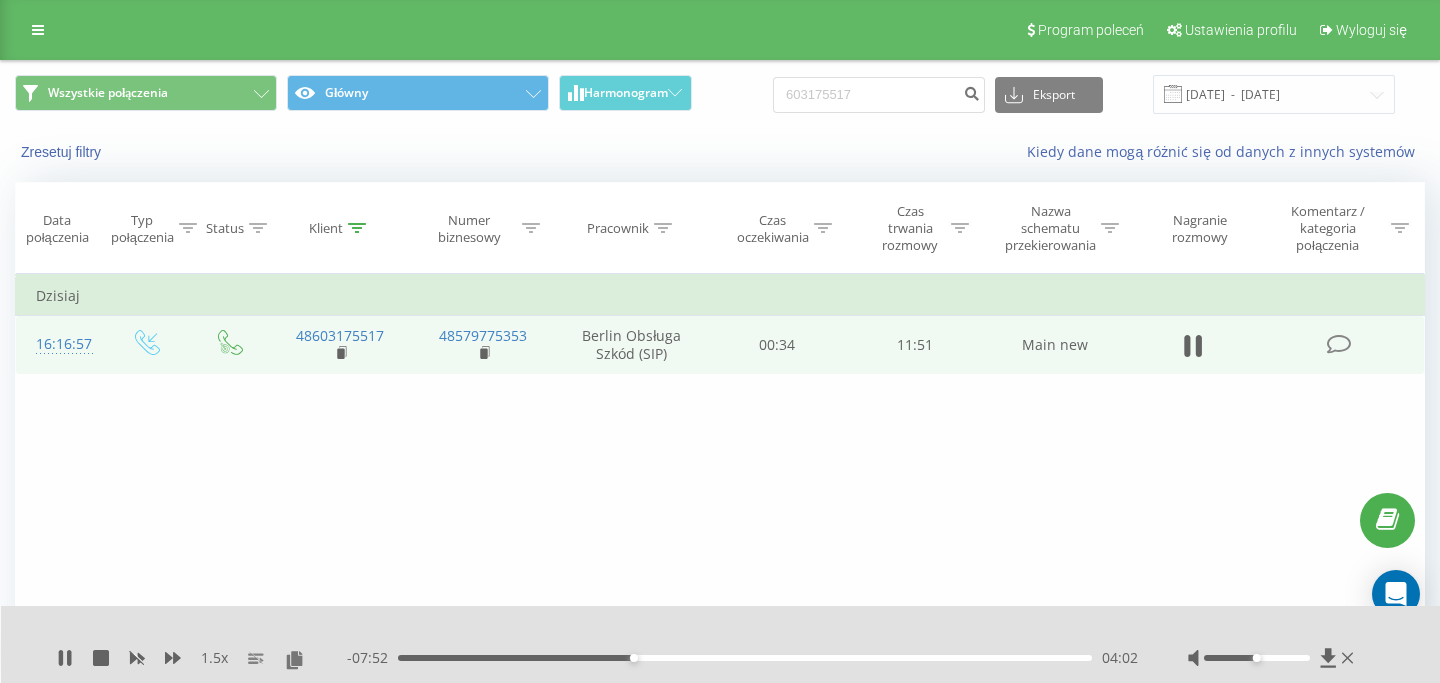 click on "04:02" at bounding box center [745, 658] 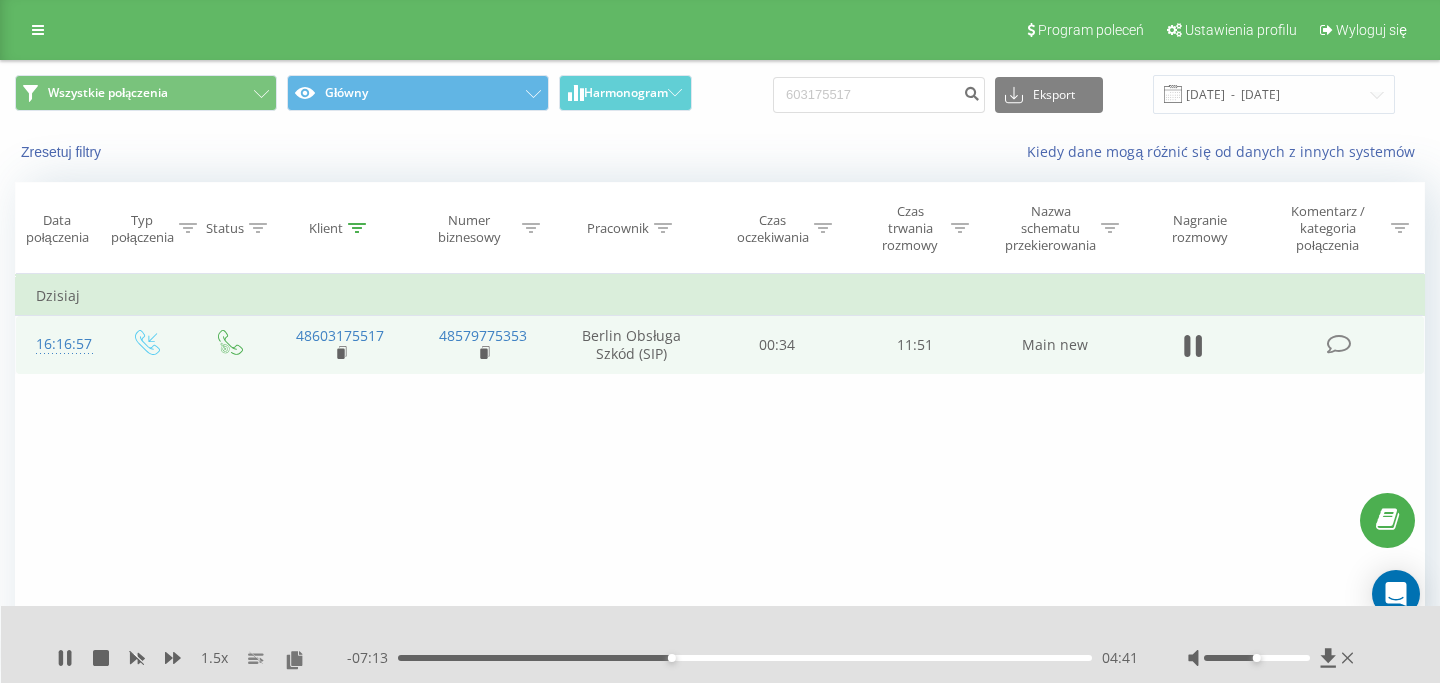 click on "1.5 x" at bounding box center (202, 658) 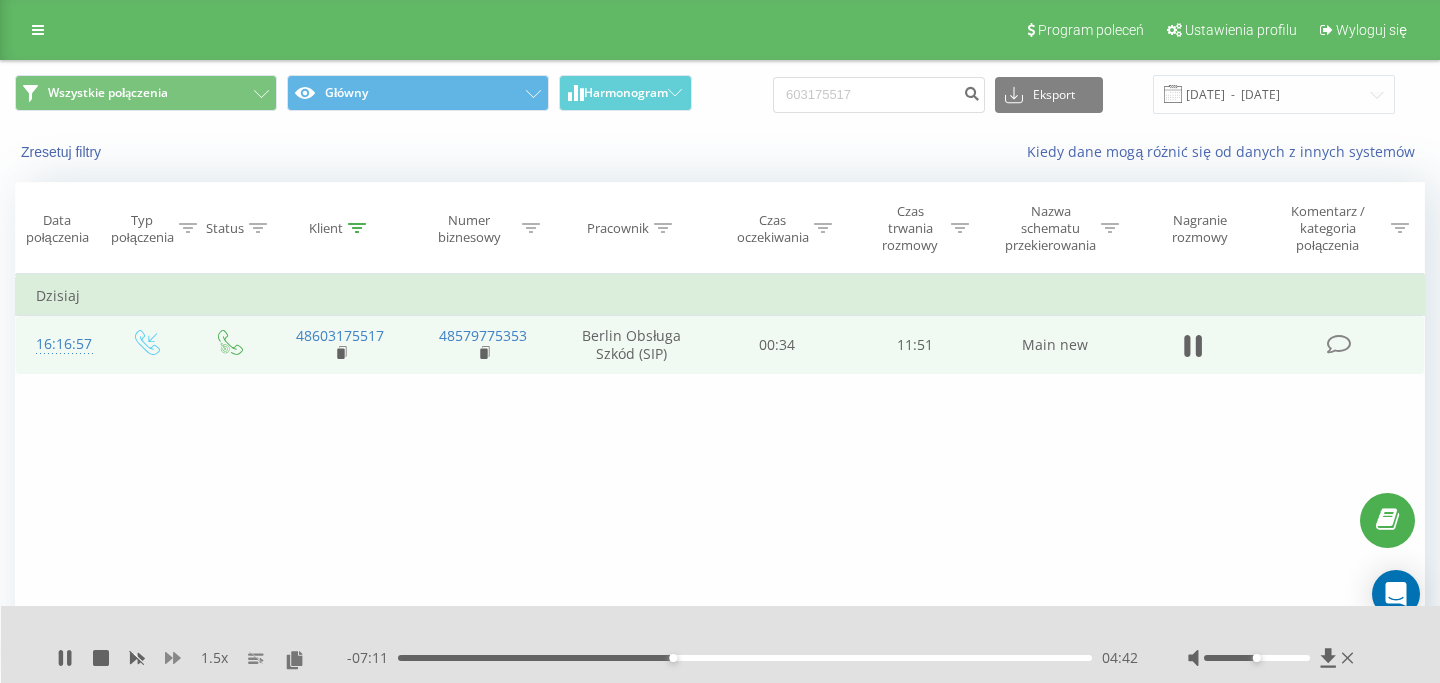 click 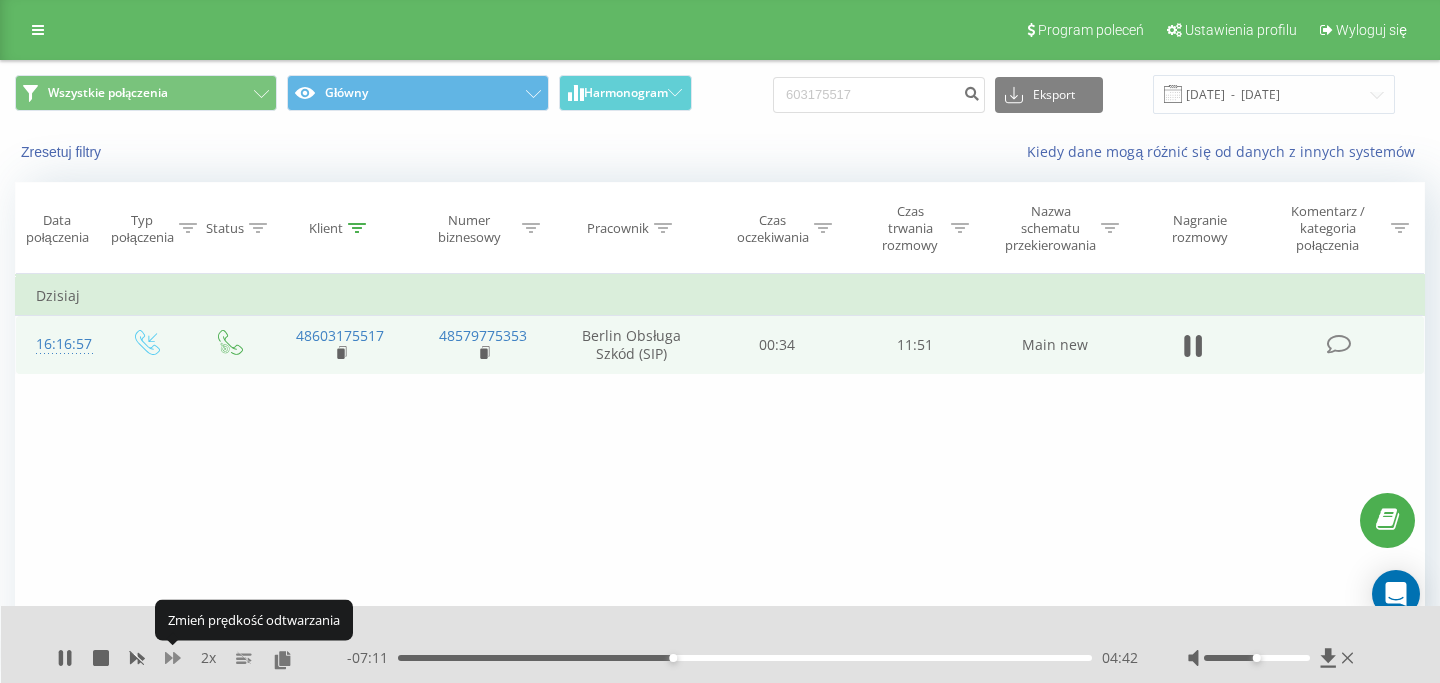 click 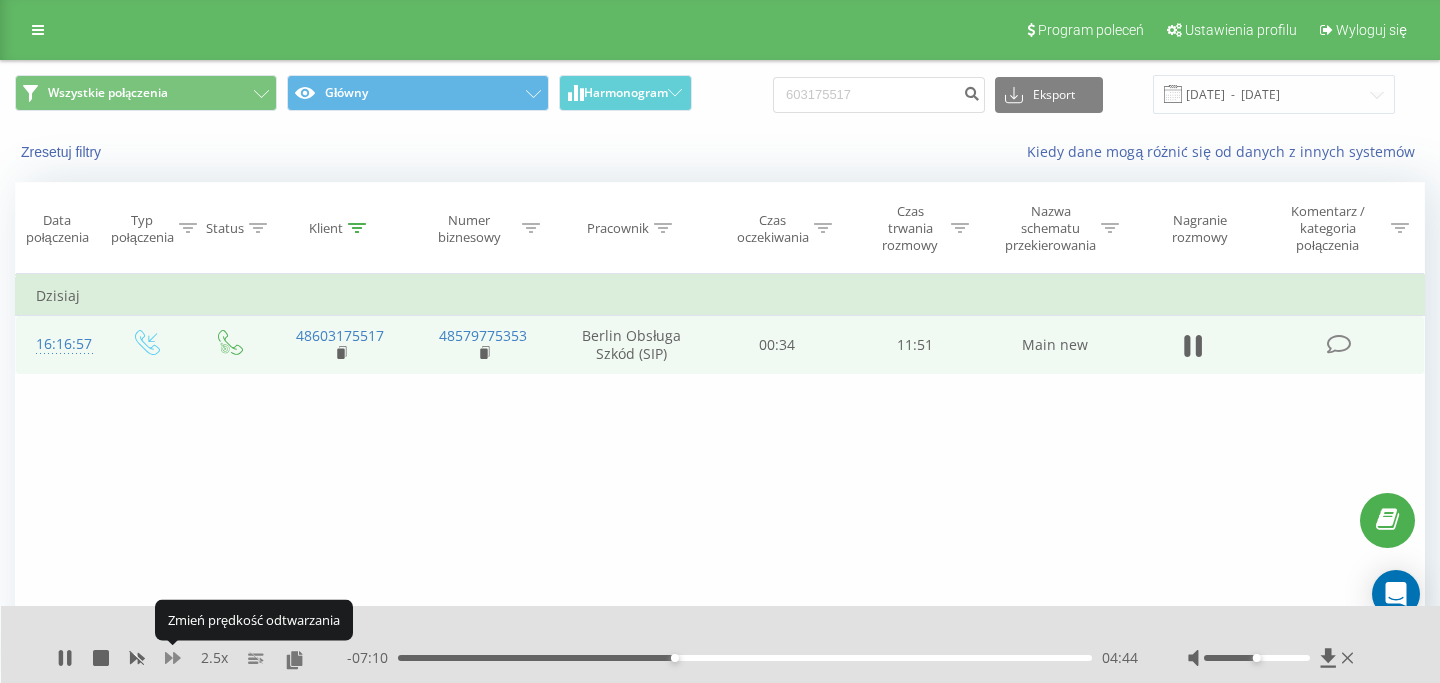 click 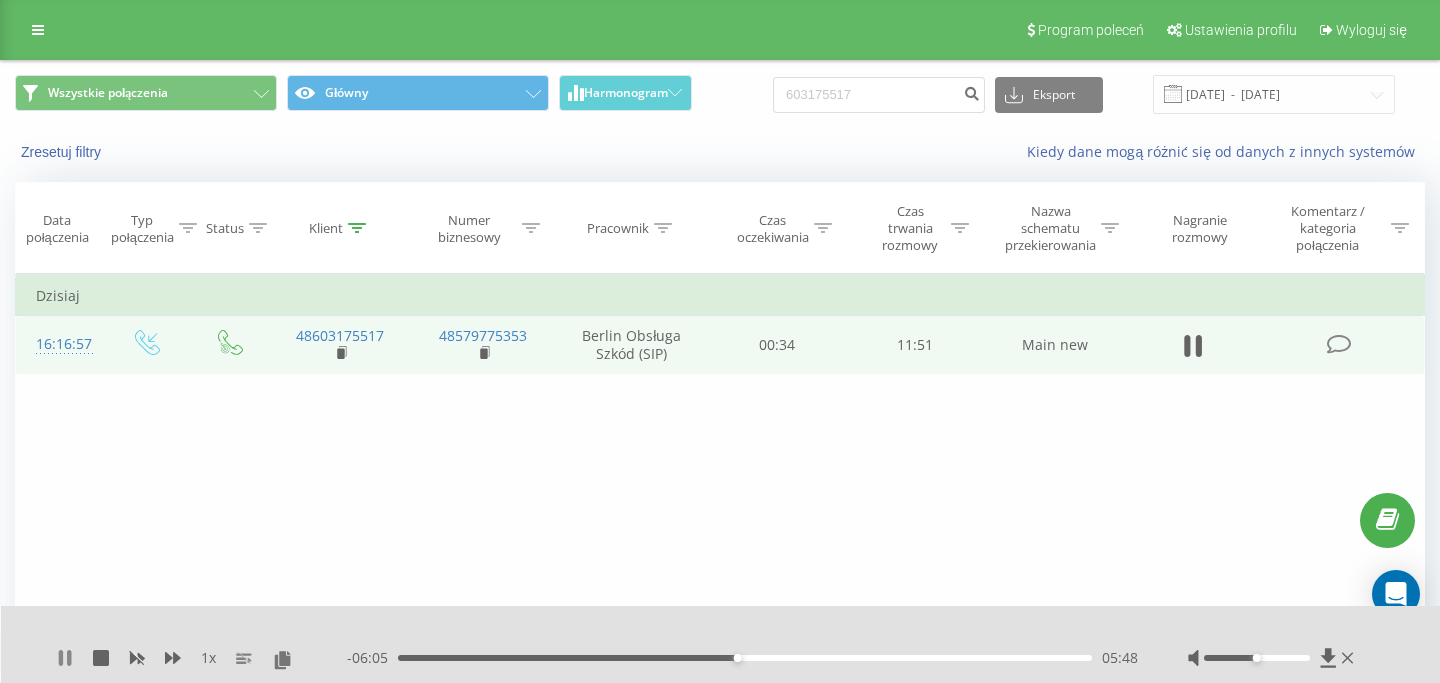 click at bounding box center [65, 658] 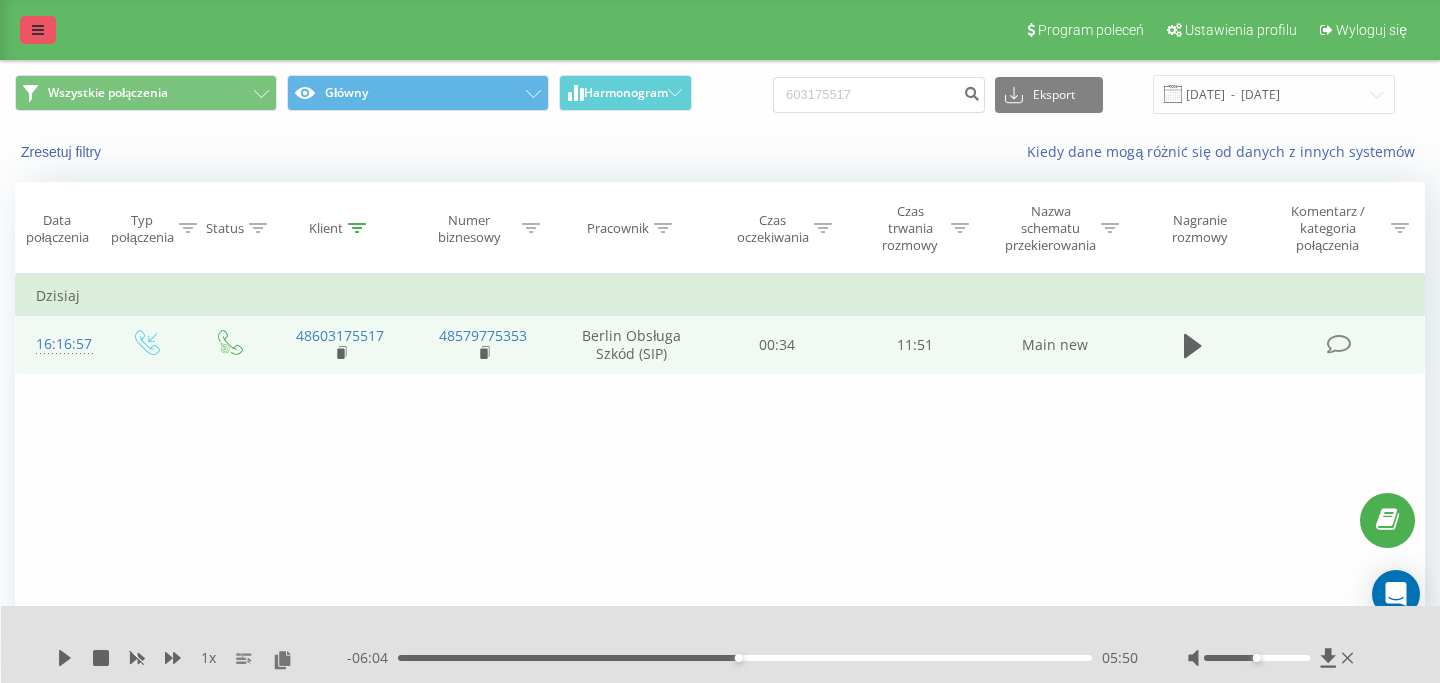 click at bounding box center [38, 30] 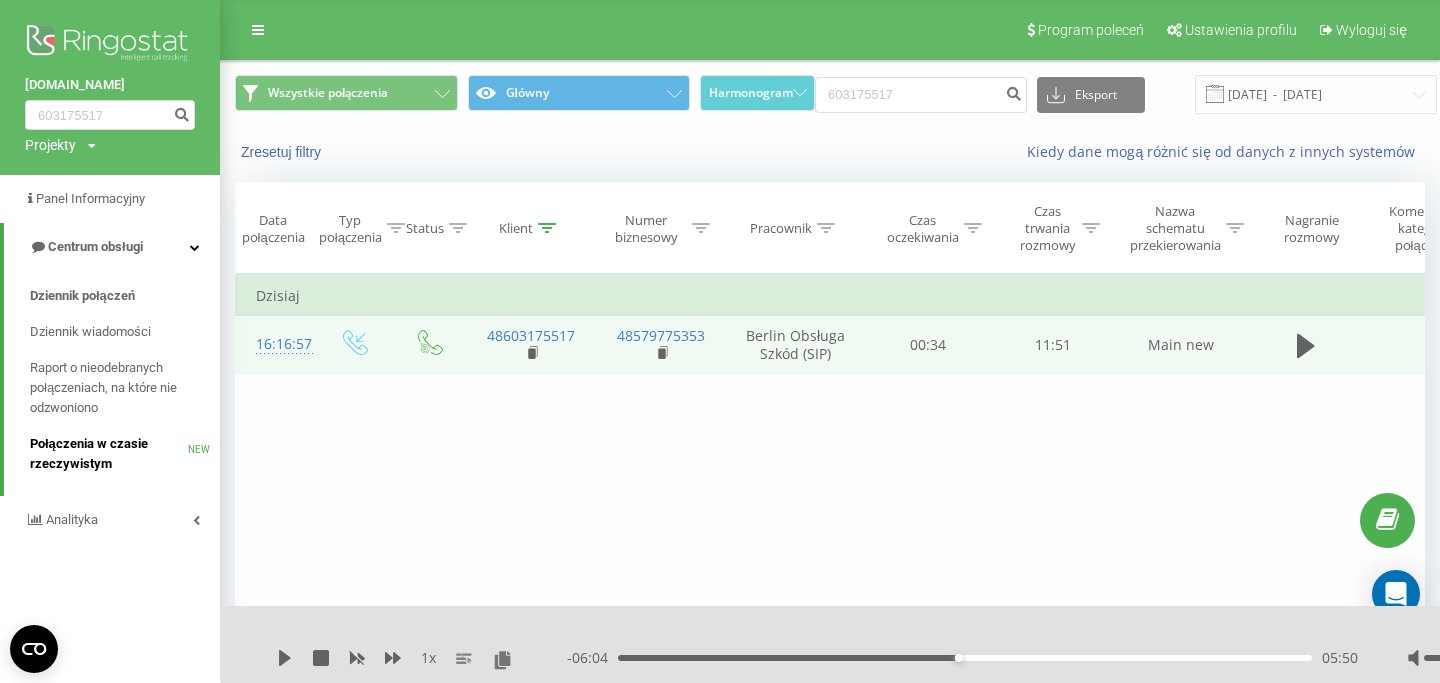 click on "Połączenia w czasie rzeczywistym" at bounding box center (109, 454) 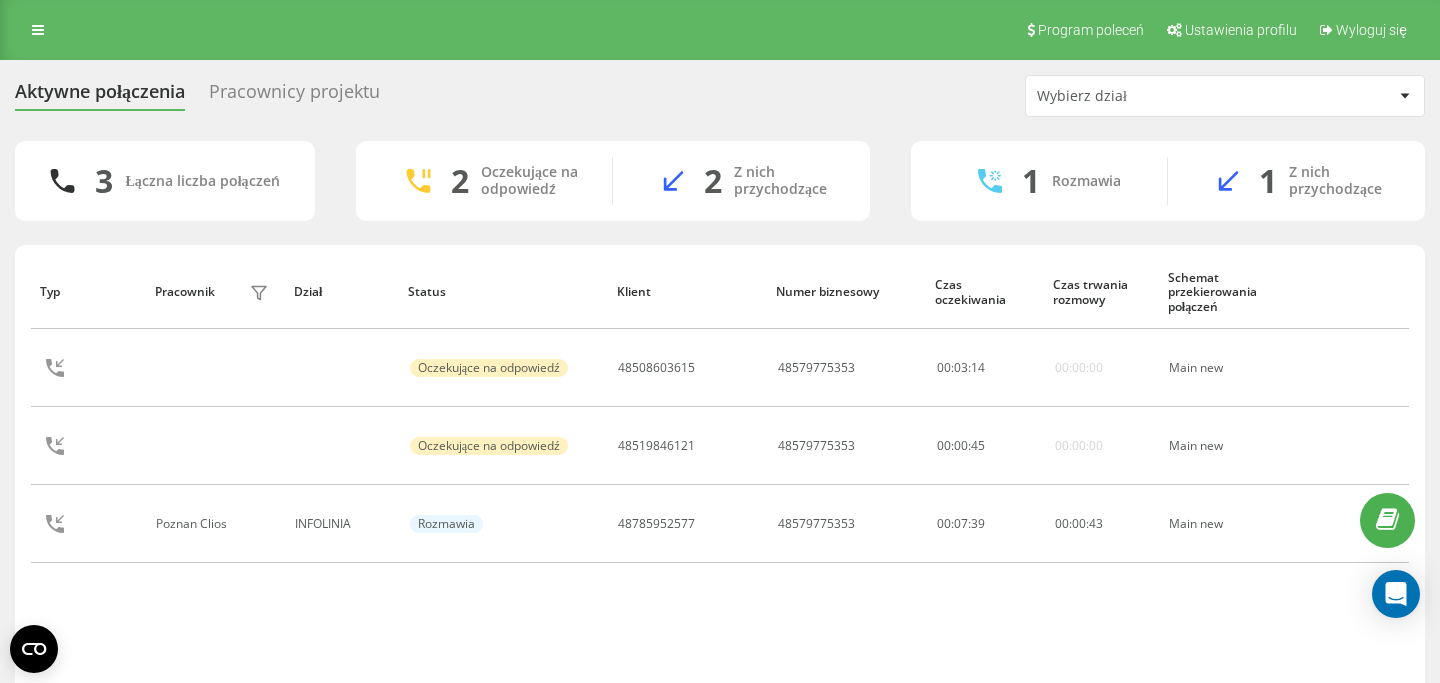 scroll, scrollTop: 0, scrollLeft: 0, axis: both 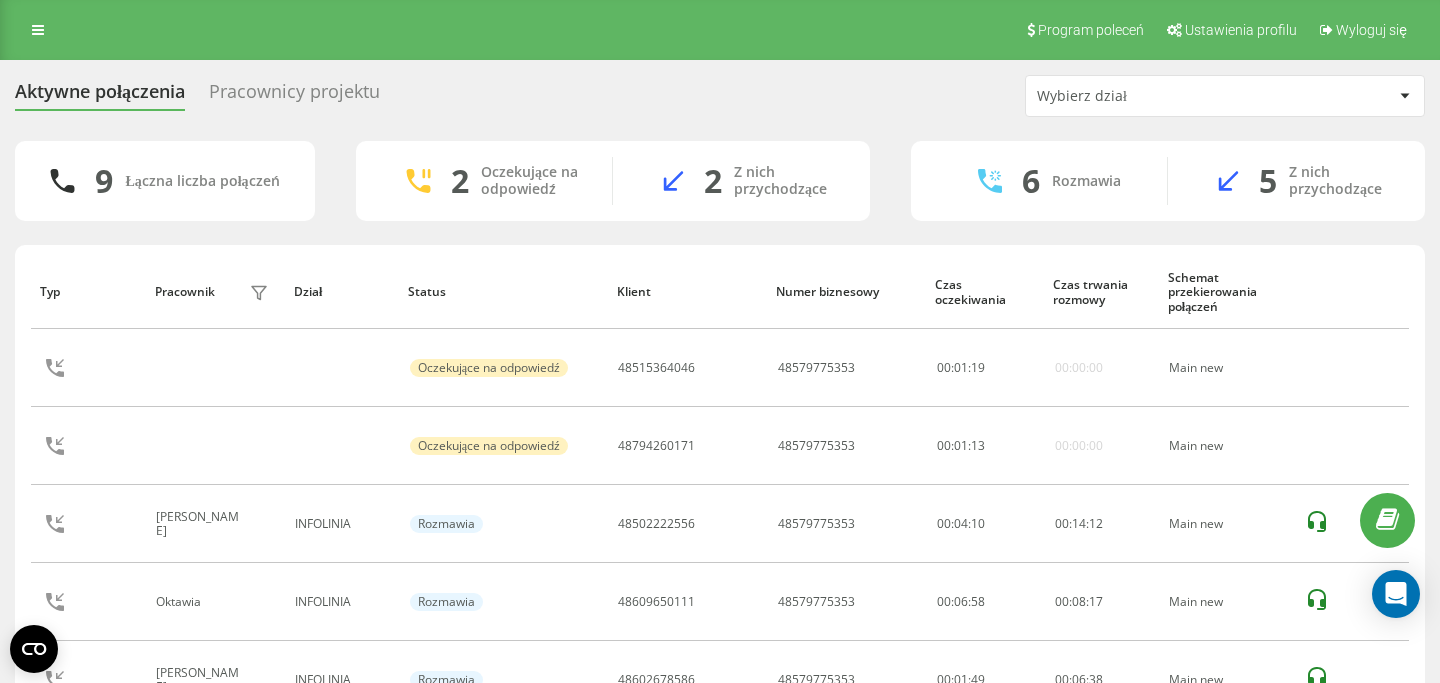 click on "Program poleceń Ustawienia profilu Wyloguj się" at bounding box center (720, 30) 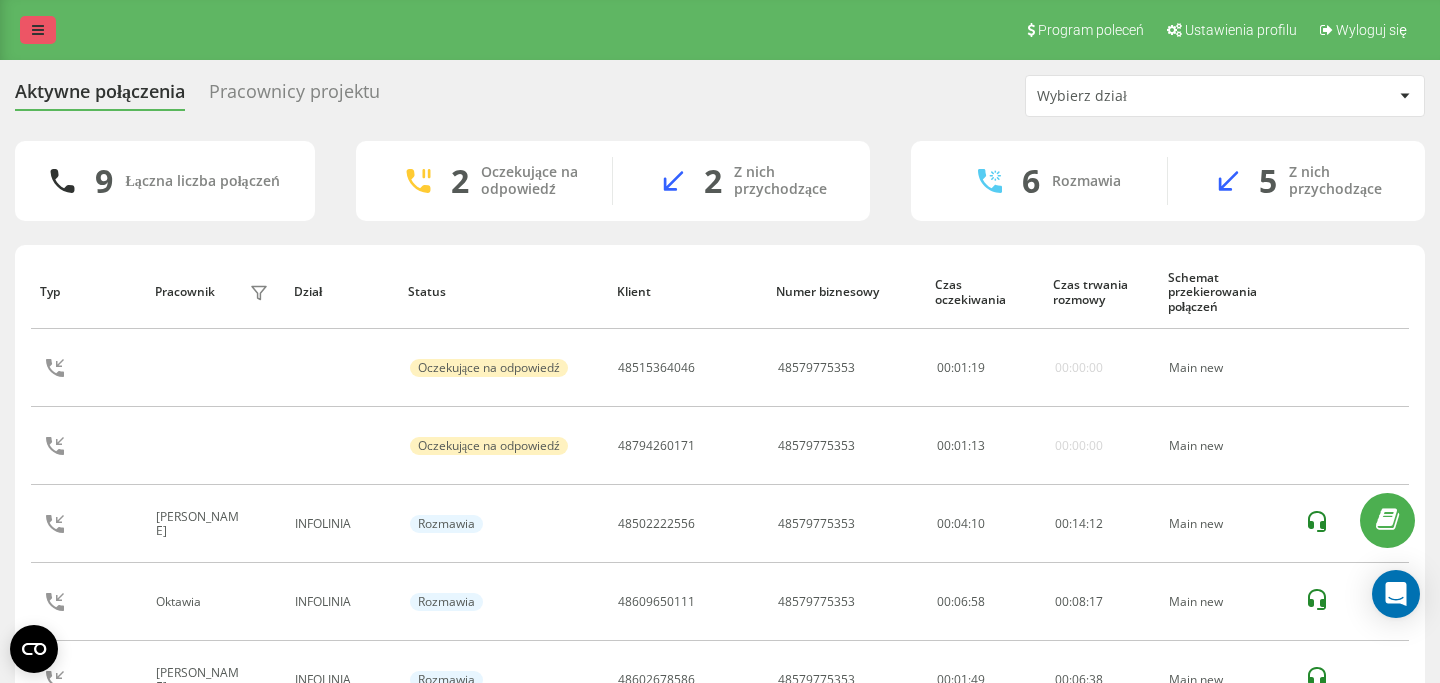 click at bounding box center (38, 30) 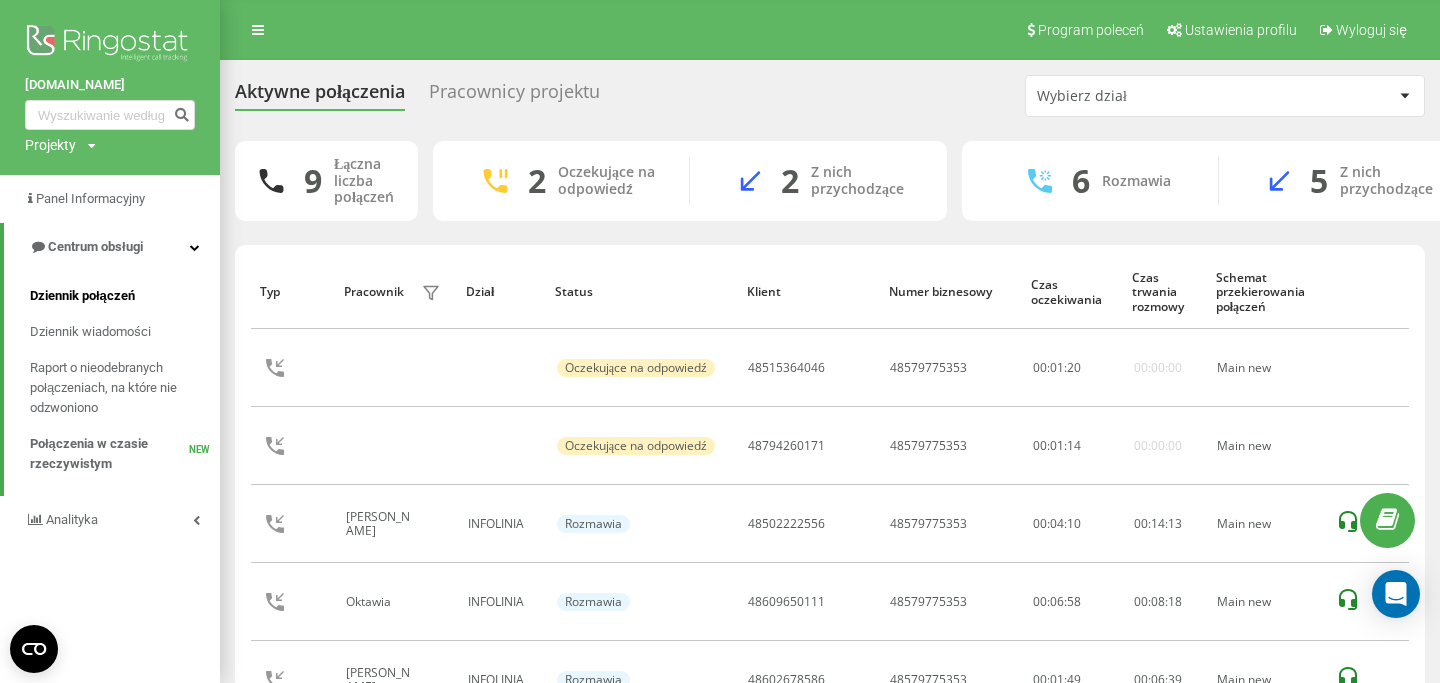 click on "Dziennik połączeń" at bounding box center (82, 296) 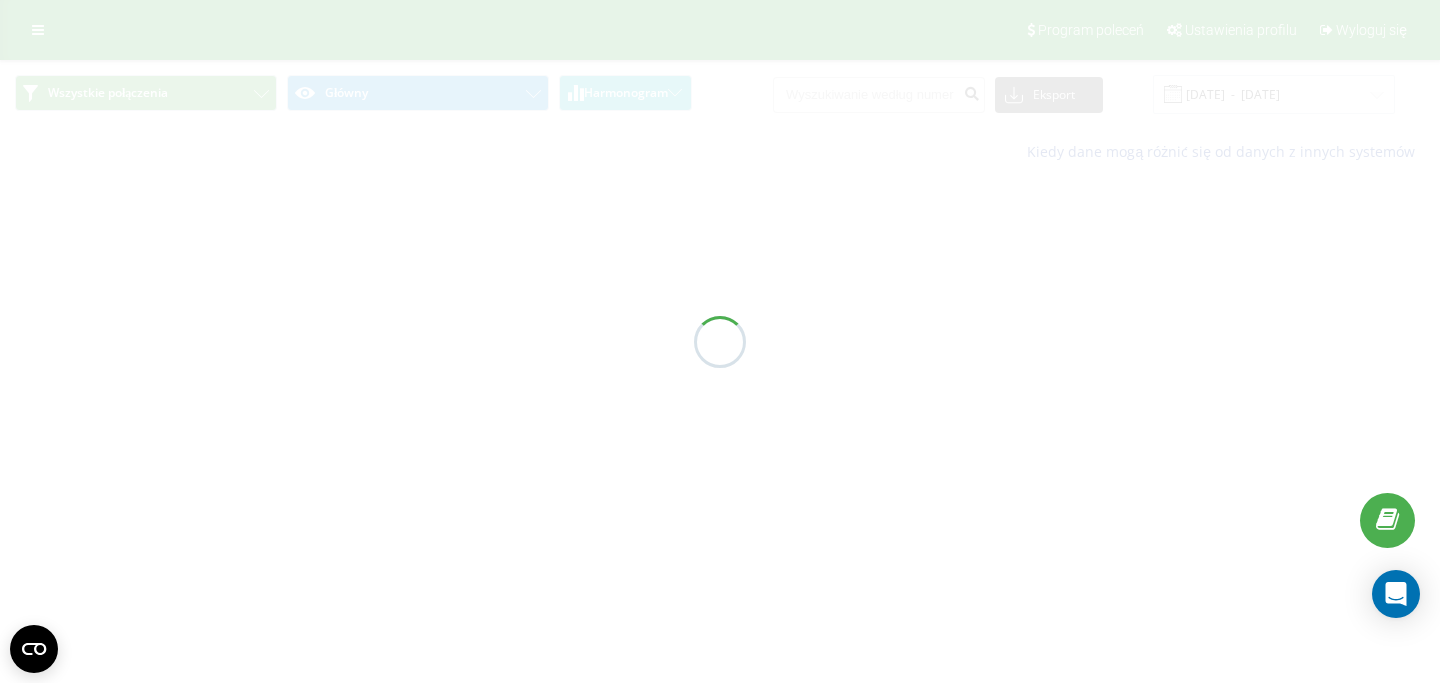 scroll, scrollTop: 0, scrollLeft: 0, axis: both 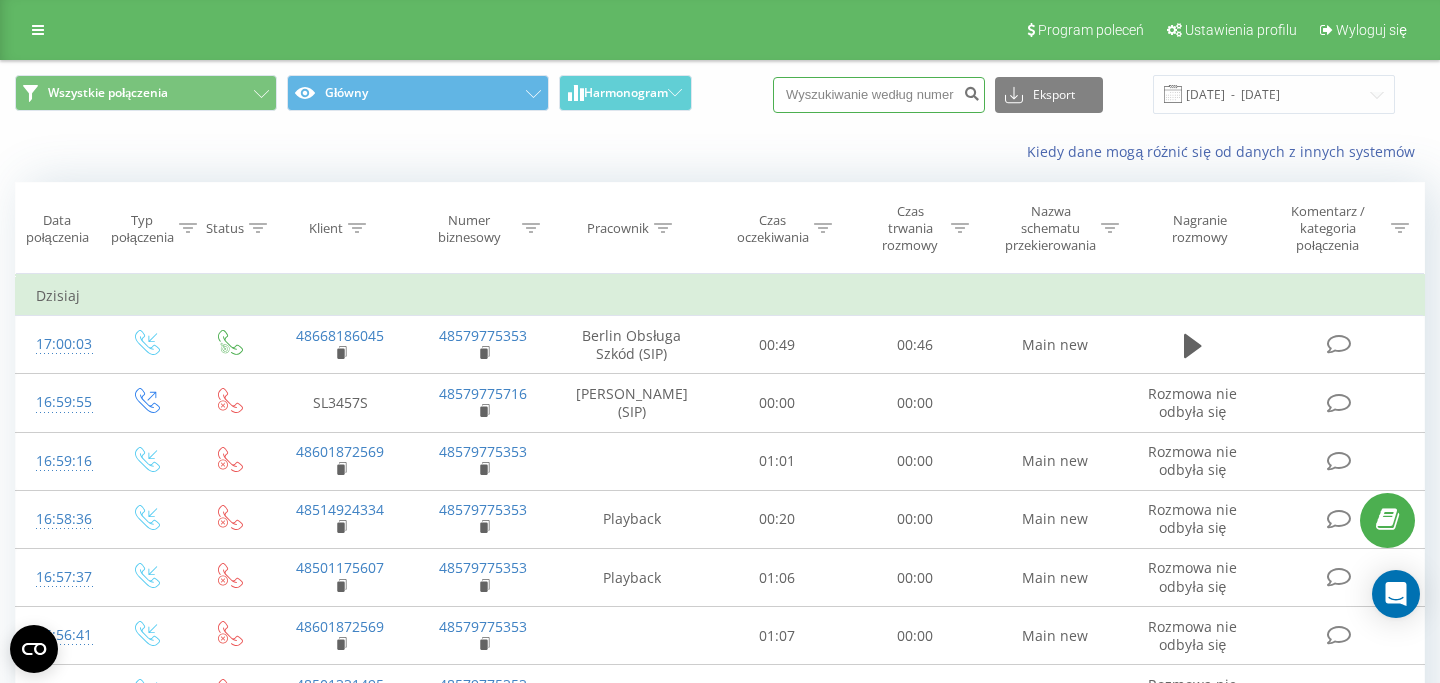 click at bounding box center [879, 95] 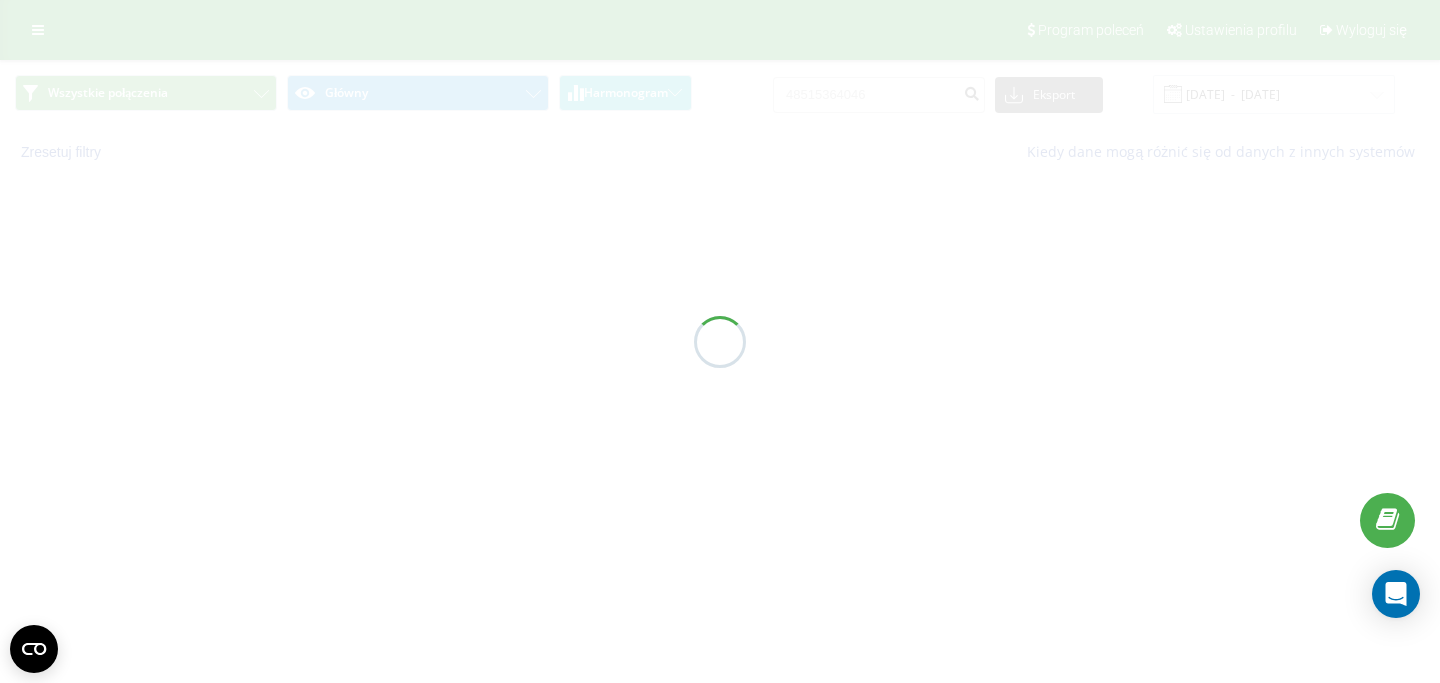 scroll, scrollTop: 0, scrollLeft: 0, axis: both 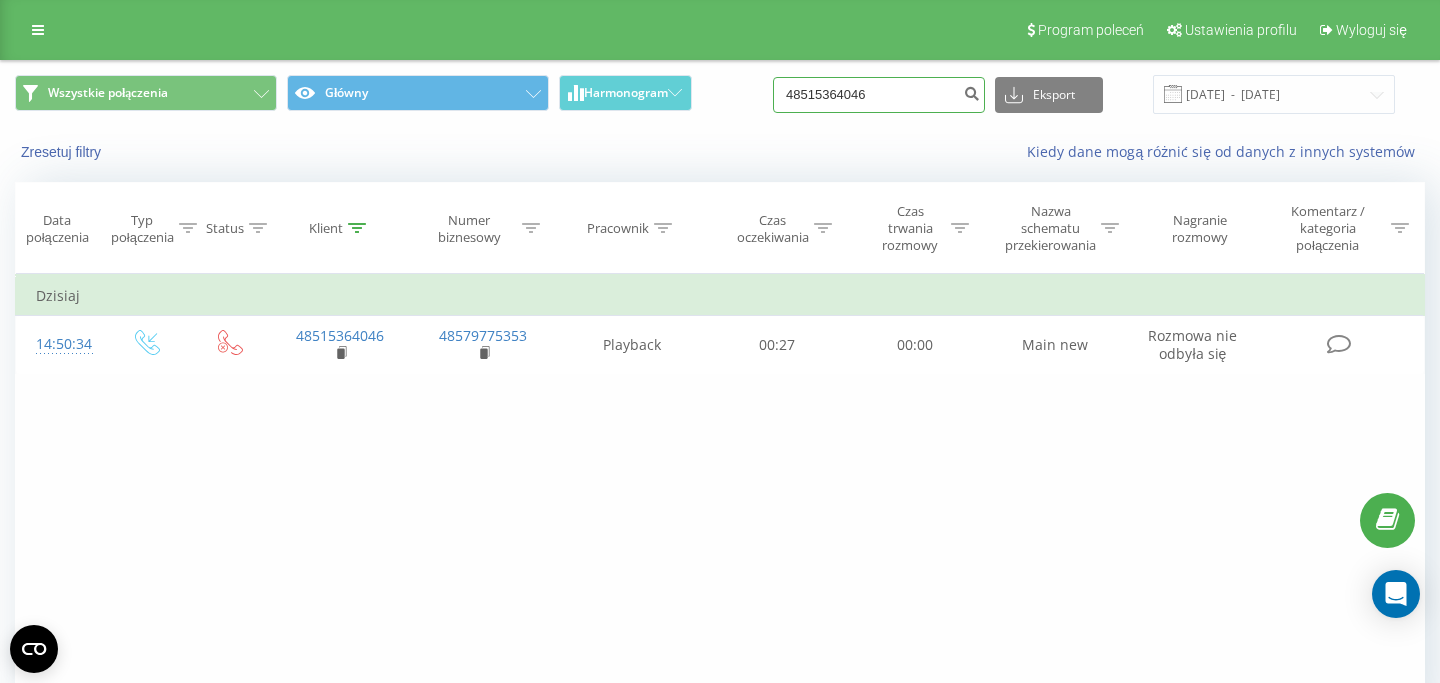 drag, startPoint x: 913, startPoint y: 92, endPoint x: 694, endPoint y: 96, distance: 219.03653 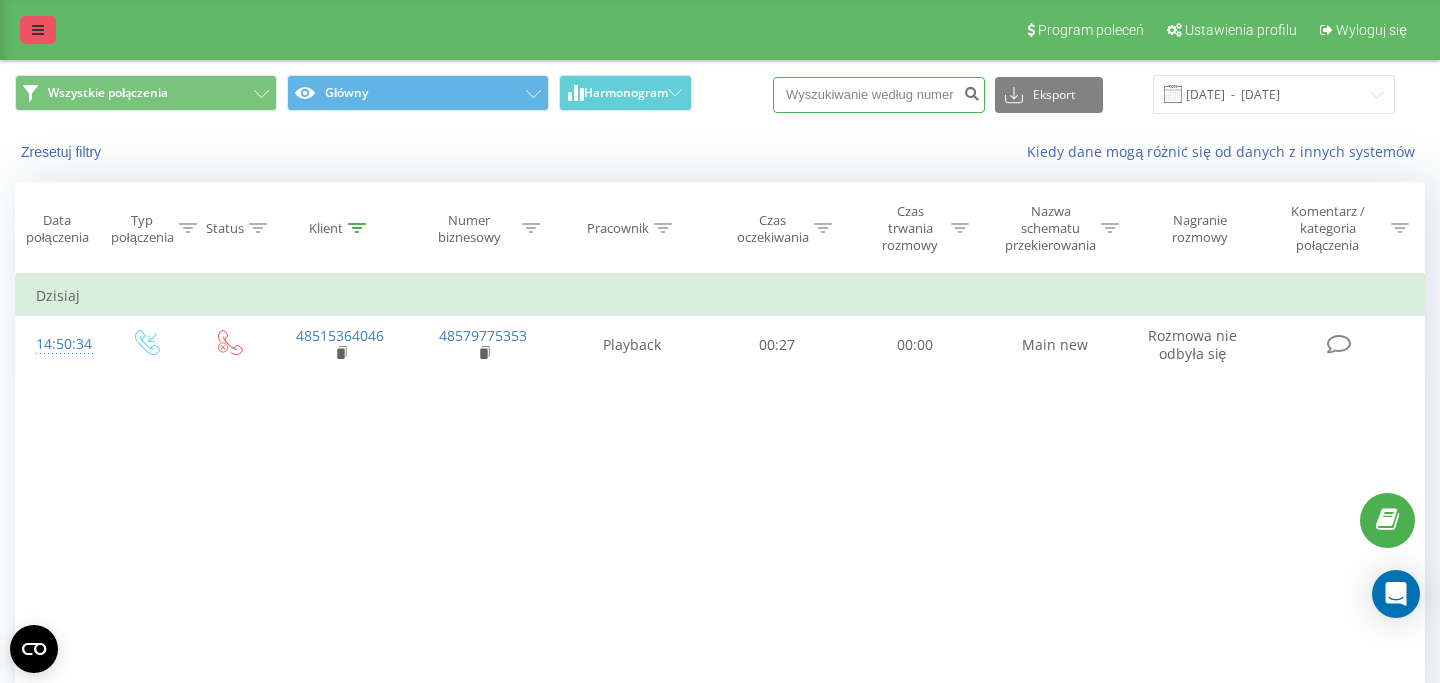 type 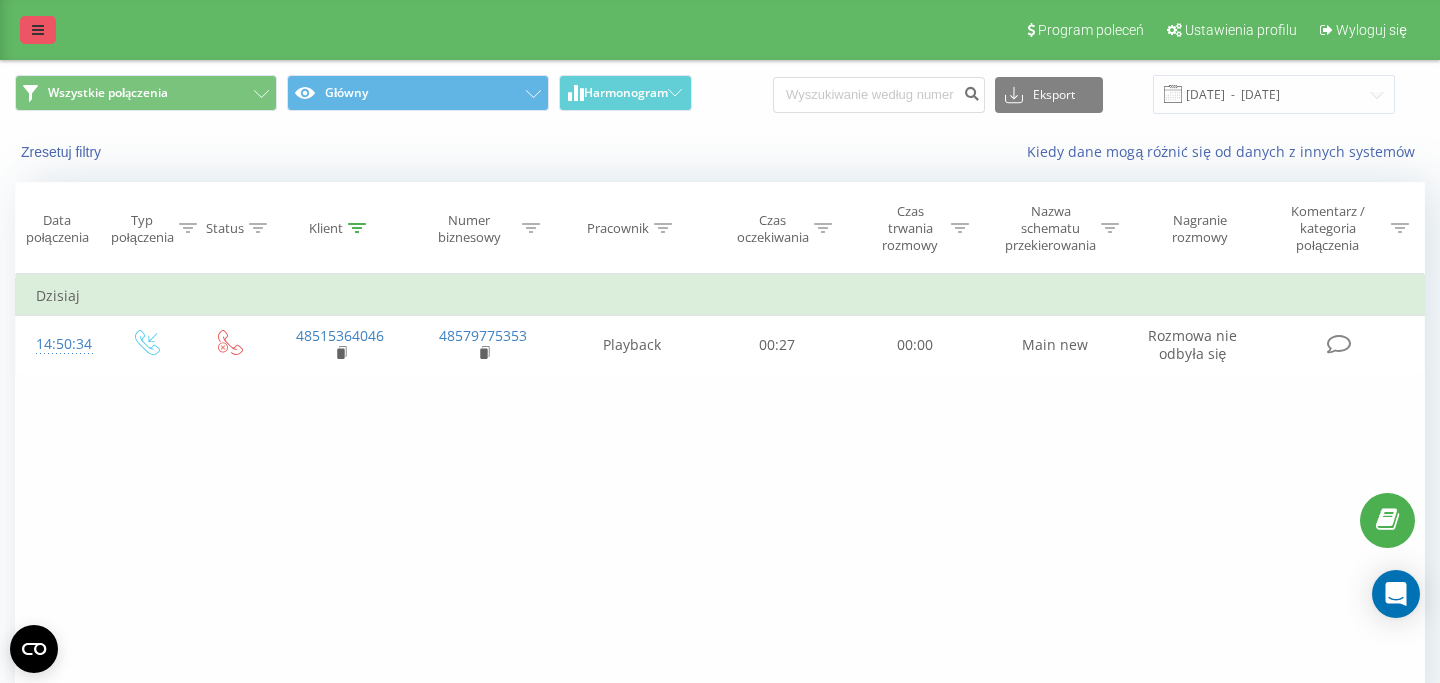 click at bounding box center [38, 30] 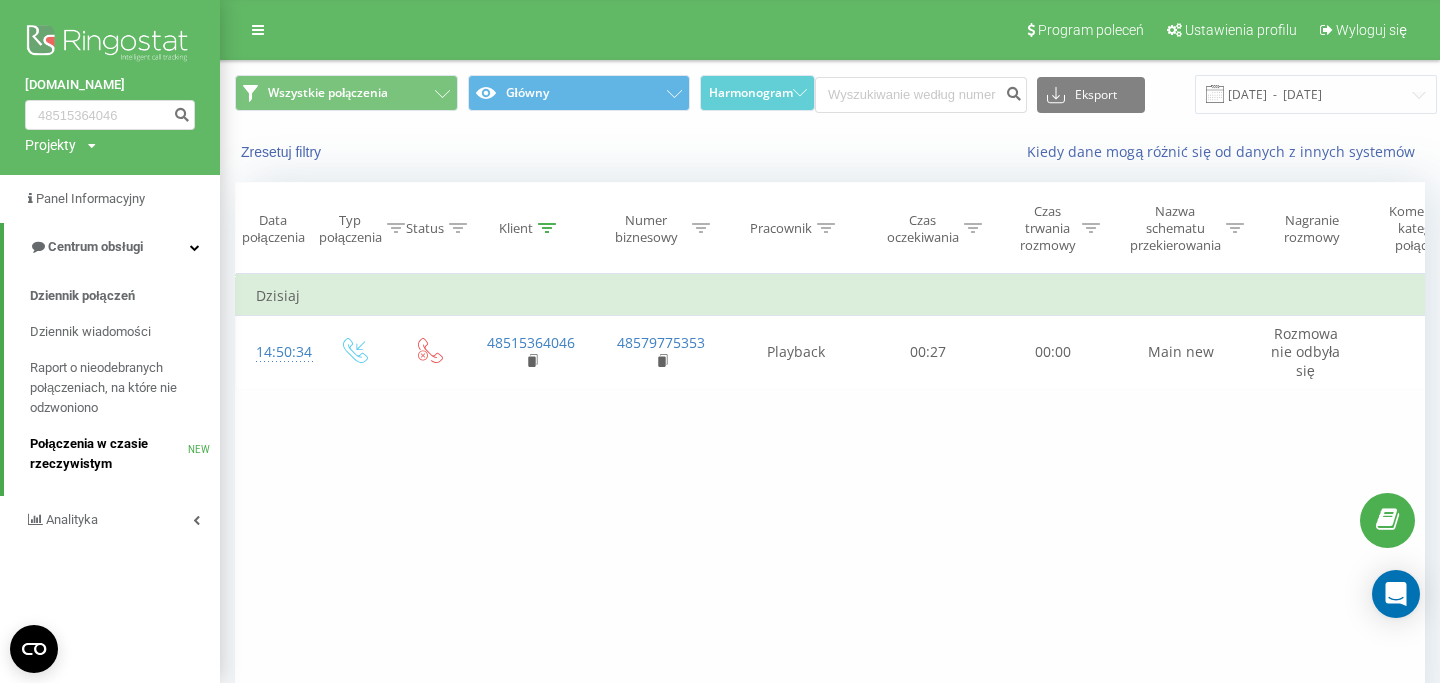click on "Połączenia w czasie rzeczywistym" at bounding box center [109, 454] 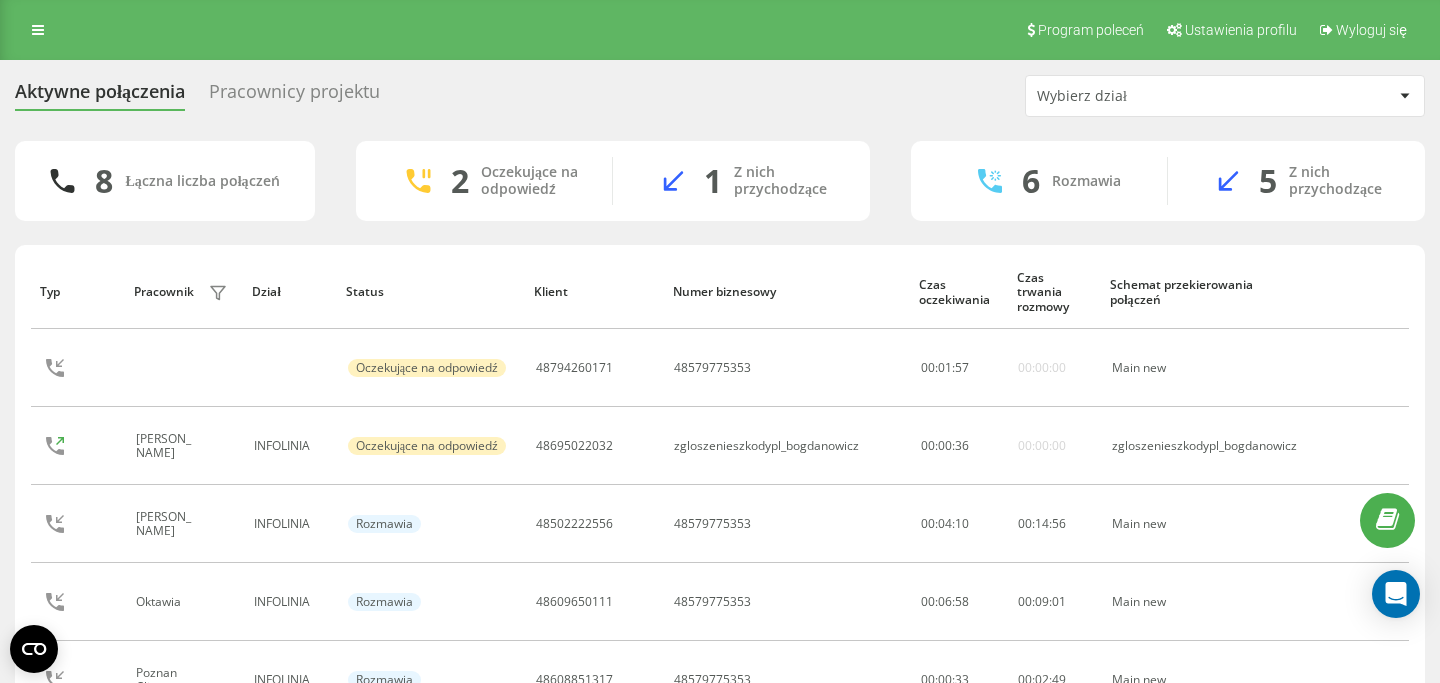 scroll, scrollTop: 0, scrollLeft: 0, axis: both 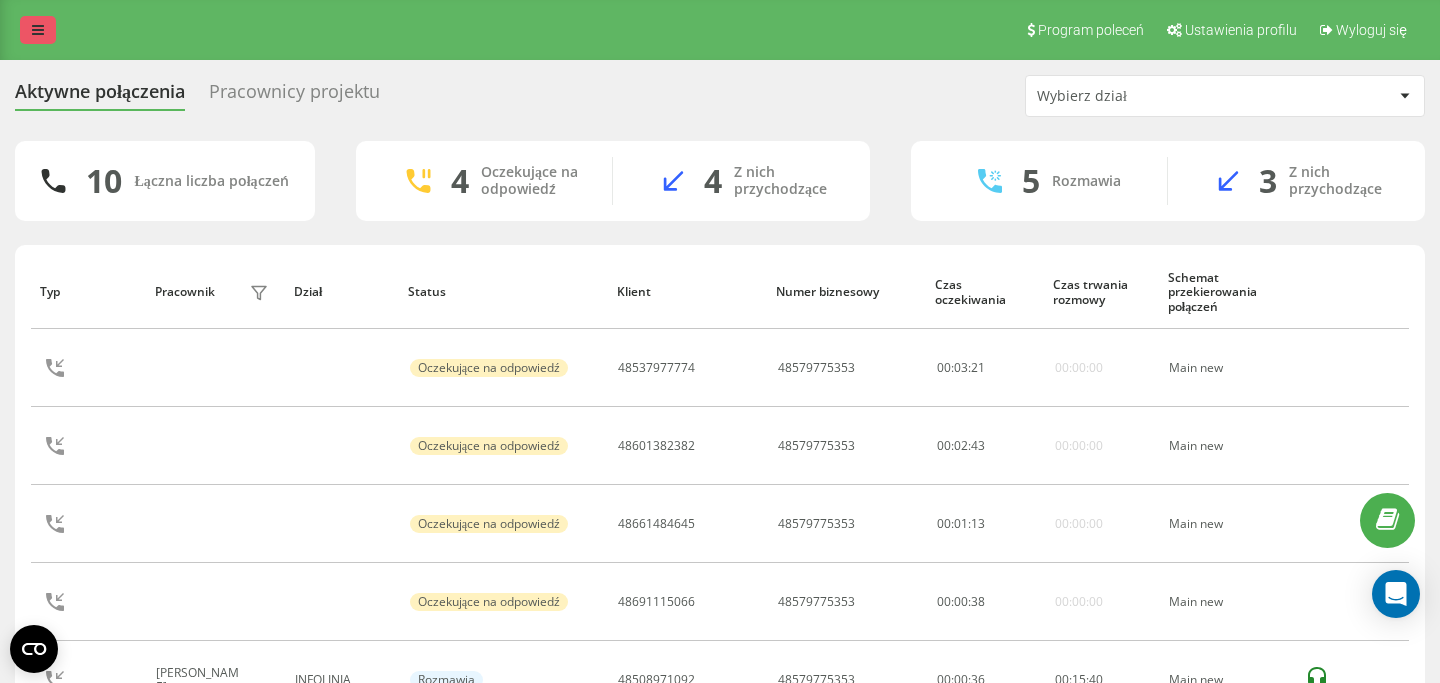 click at bounding box center (38, 30) 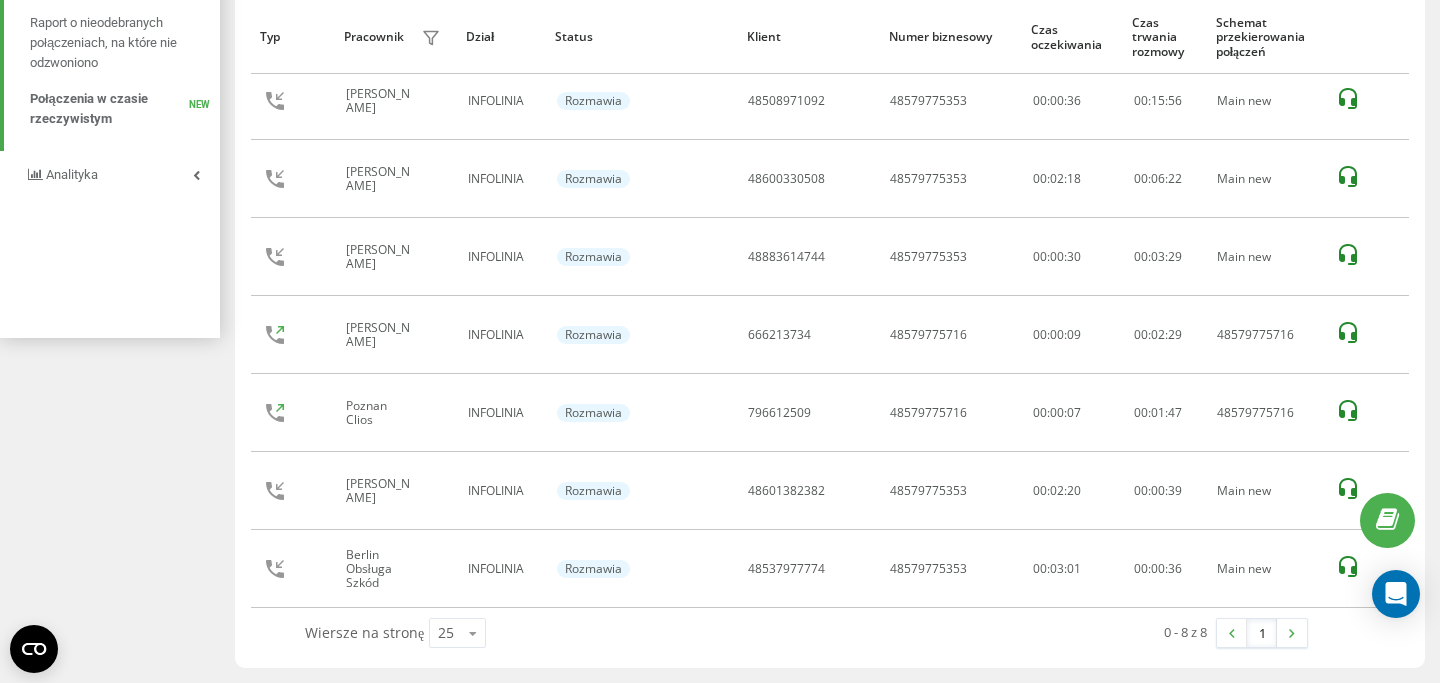 scroll, scrollTop: 345, scrollLeft: 0, axis: vertical 